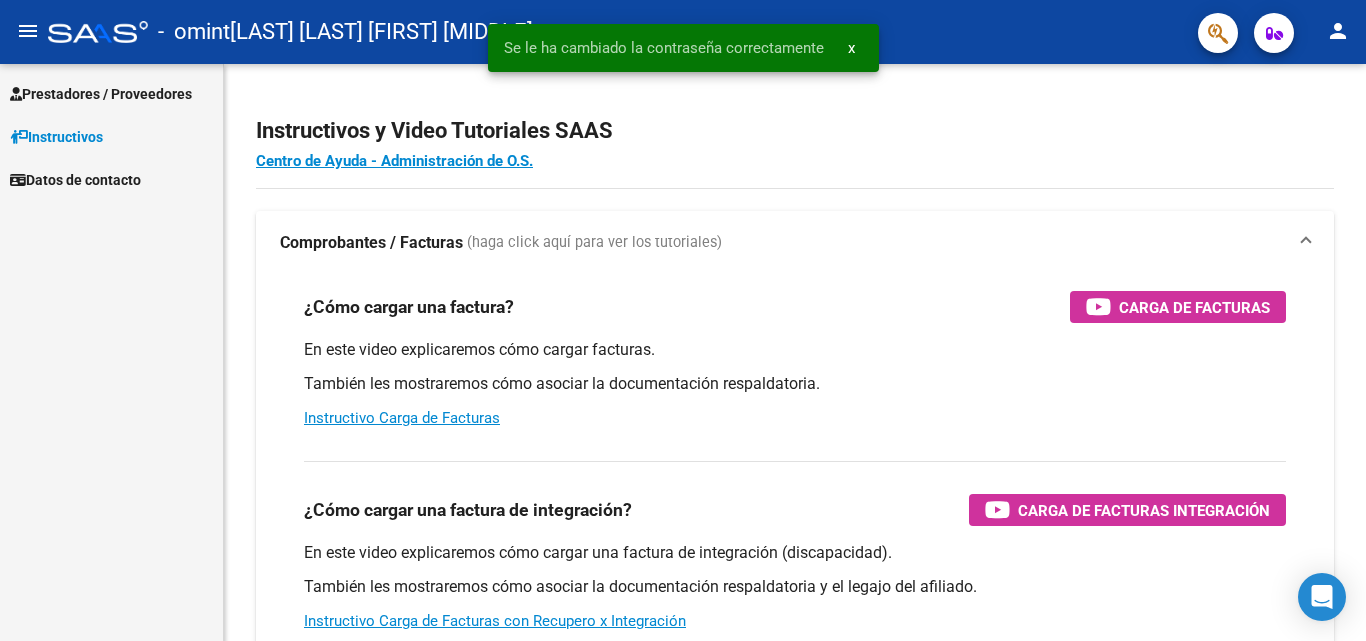 scroll, scrollTop: 0, scrollLeft: 0, axis: both 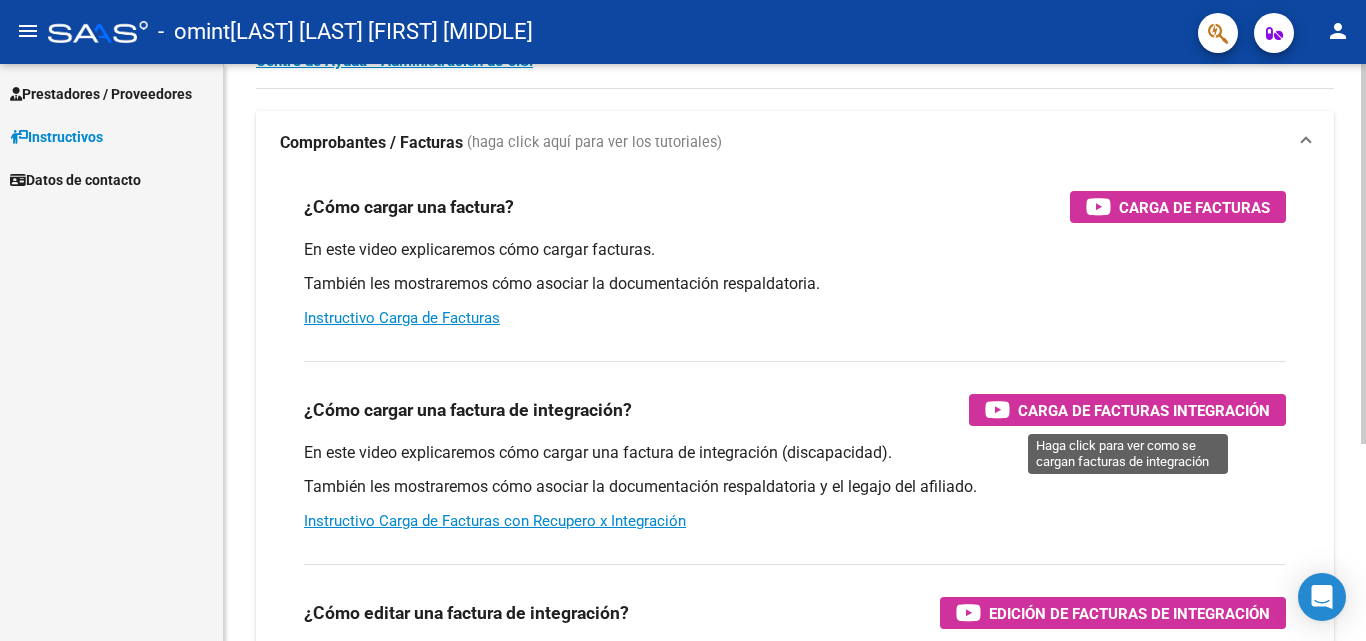 click on "Carga de Facturas Integración" at bounding box center (1144, 410) 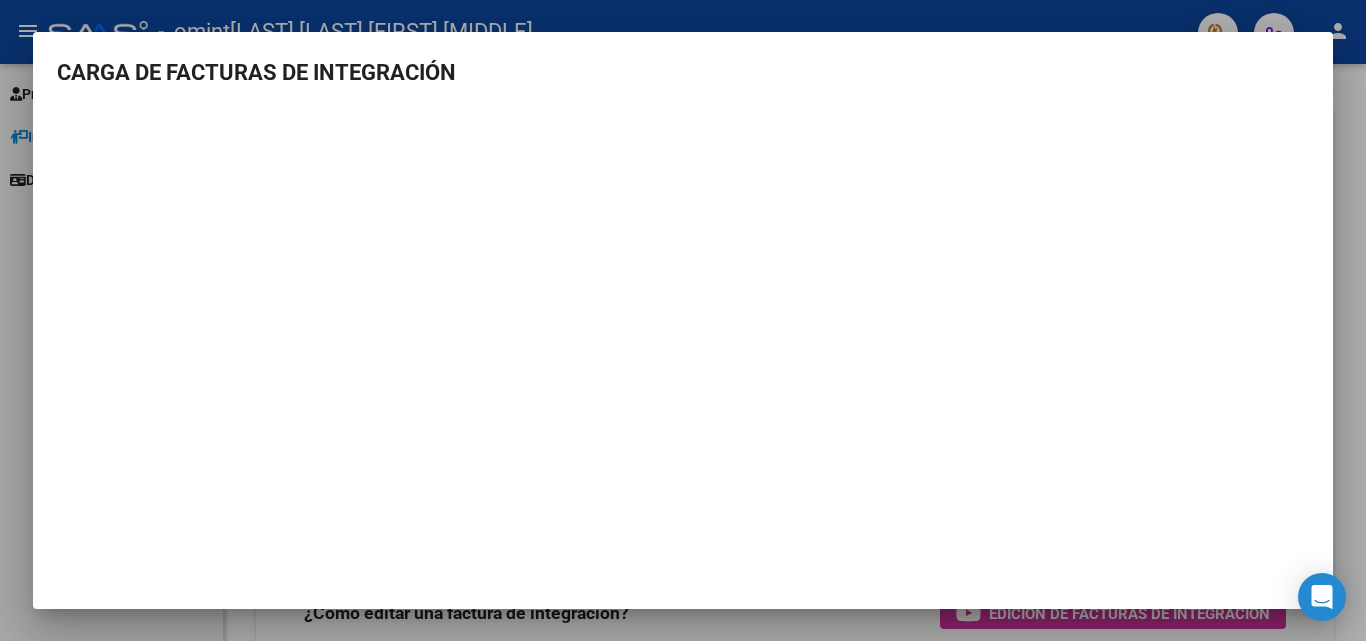 click at bounding box center [683, 320] 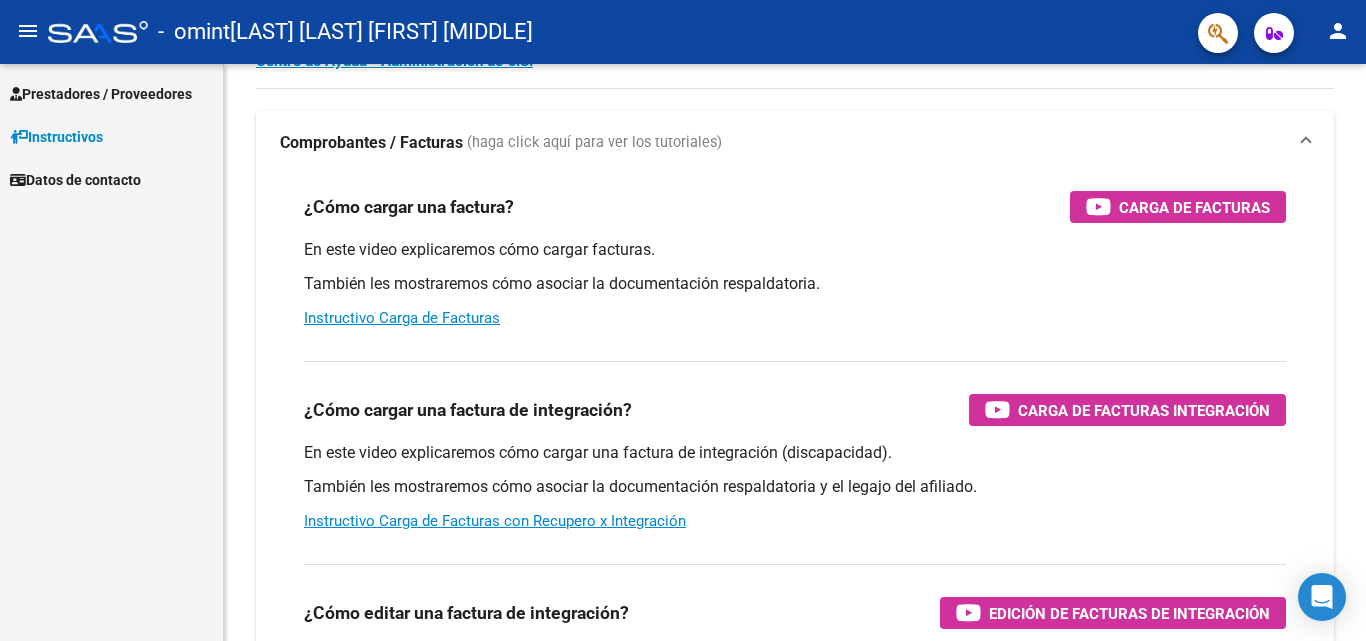 click on "Prestadores / Proveedores" at bounding box center (101, 94) 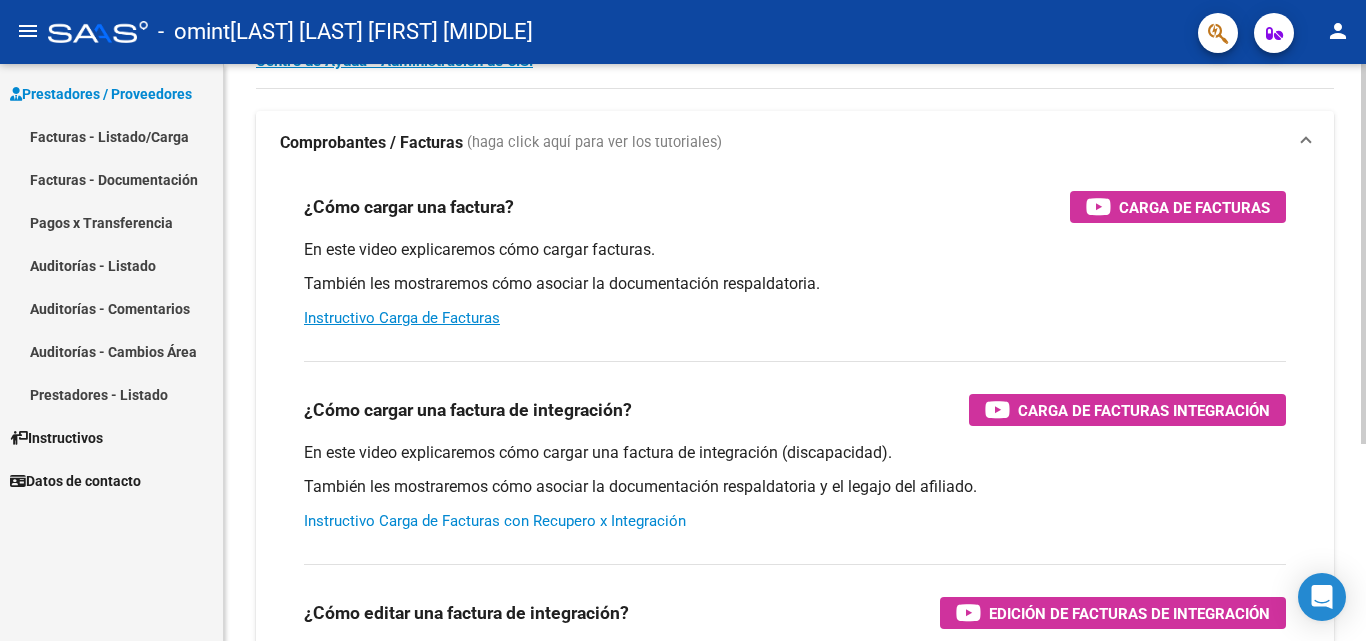click on "Instructivo Carga de Facturas con Recupero x Integración" at bounding box center (495, 521) 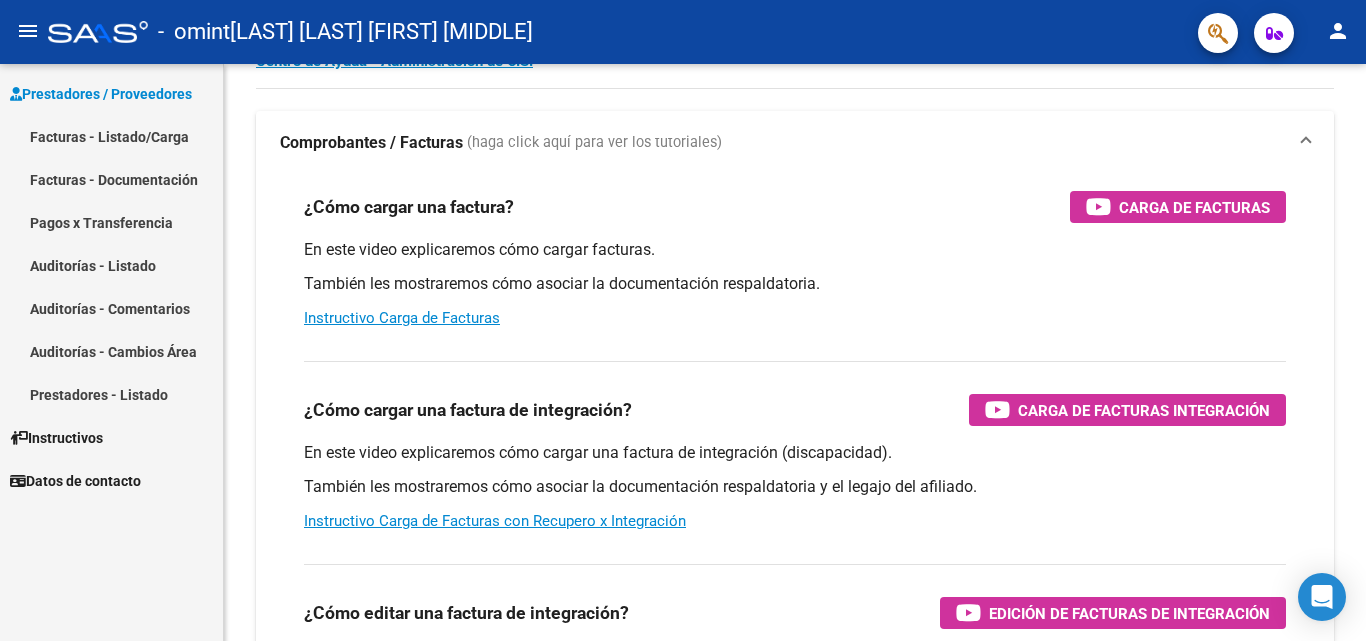 click on "Facturas - Listado/Carga" at bounding box center [111, 136] 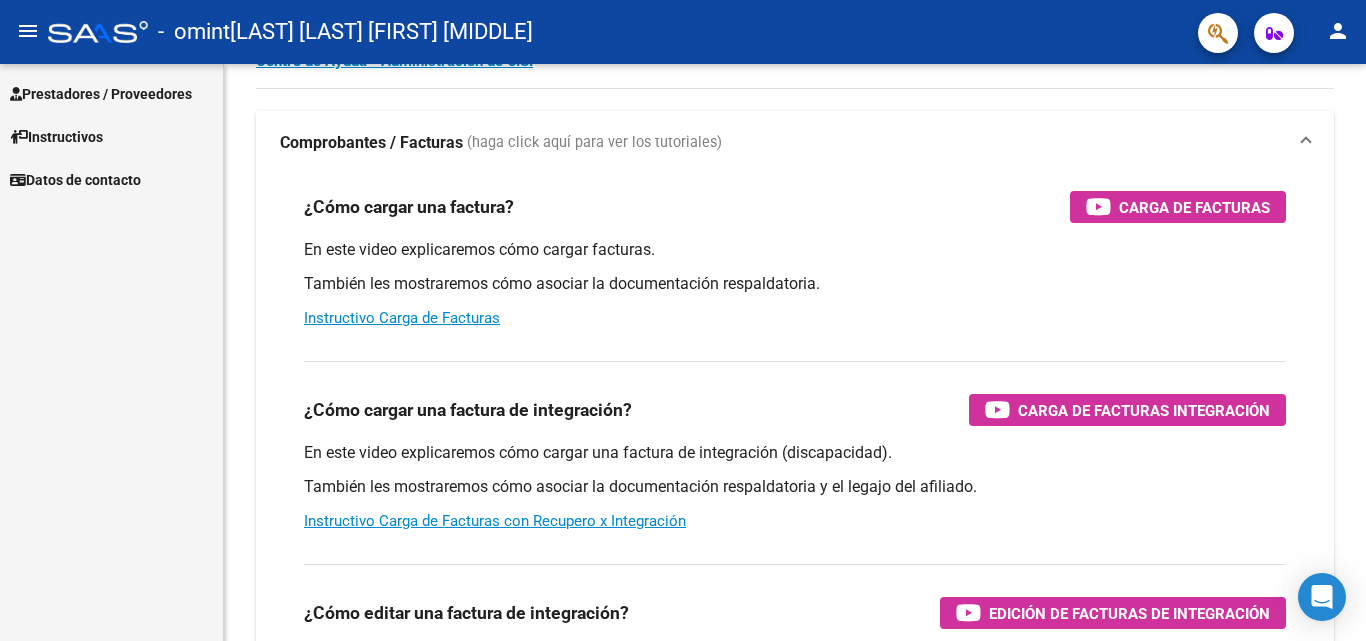 click on "Prestadores / Proveedores" at bounding box center (101, 94) 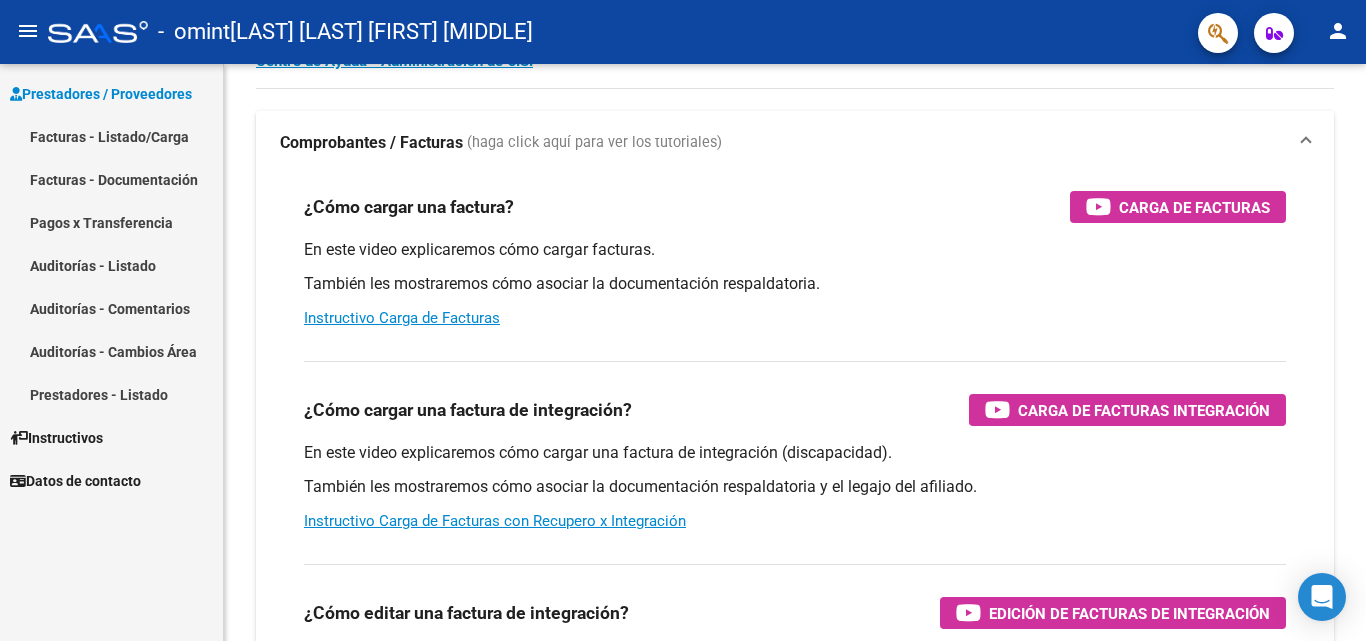 scroll, scrollTop: 0, scrollLeft: 0, axis: both 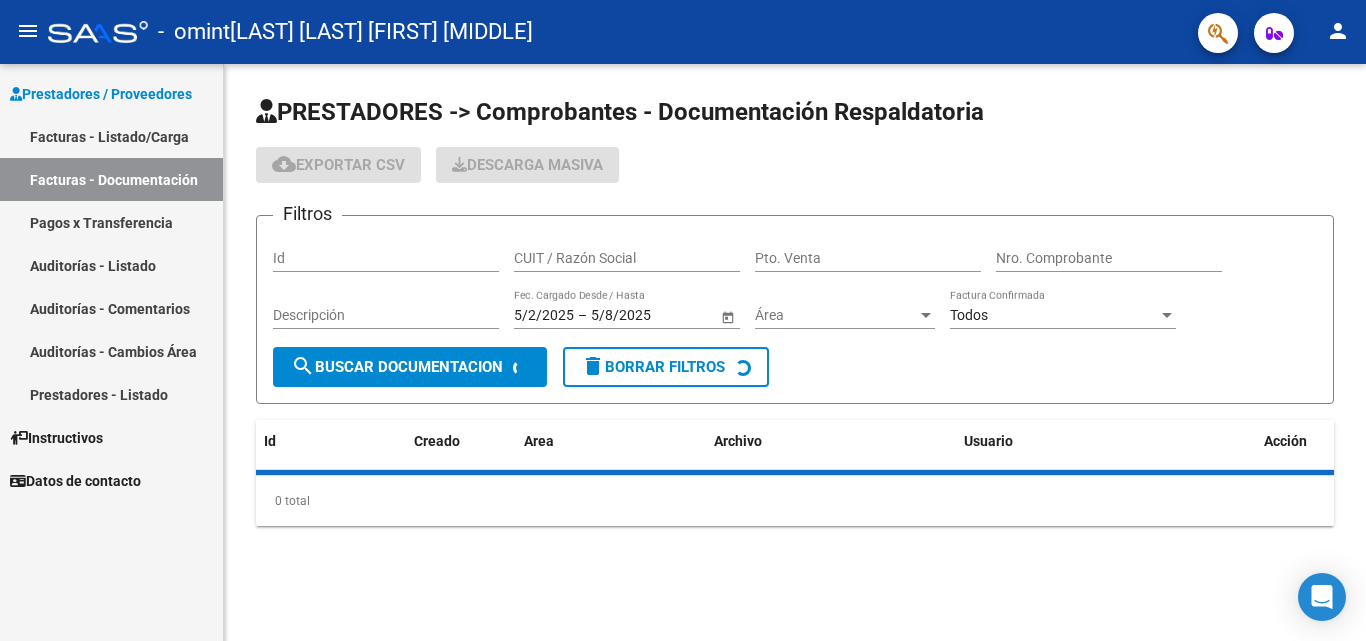 click on "Facturas - Listado/Carga" at bounding box center (111, 136) 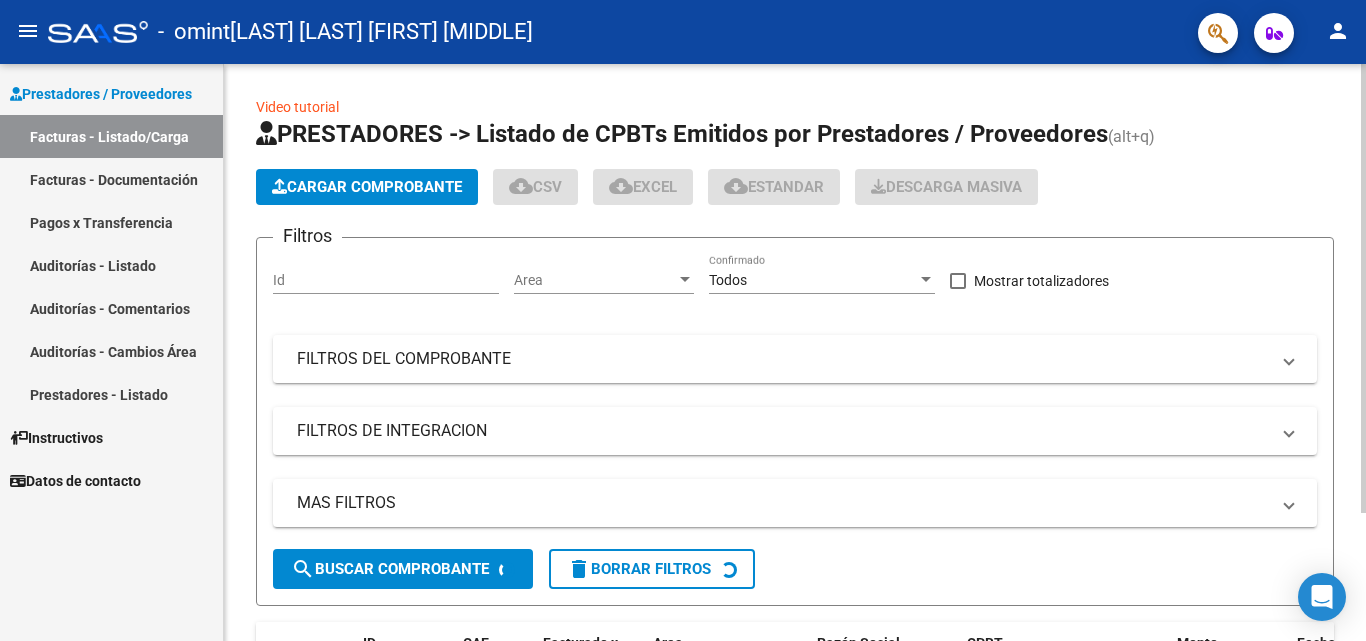 click on "Cargar Comprobante" 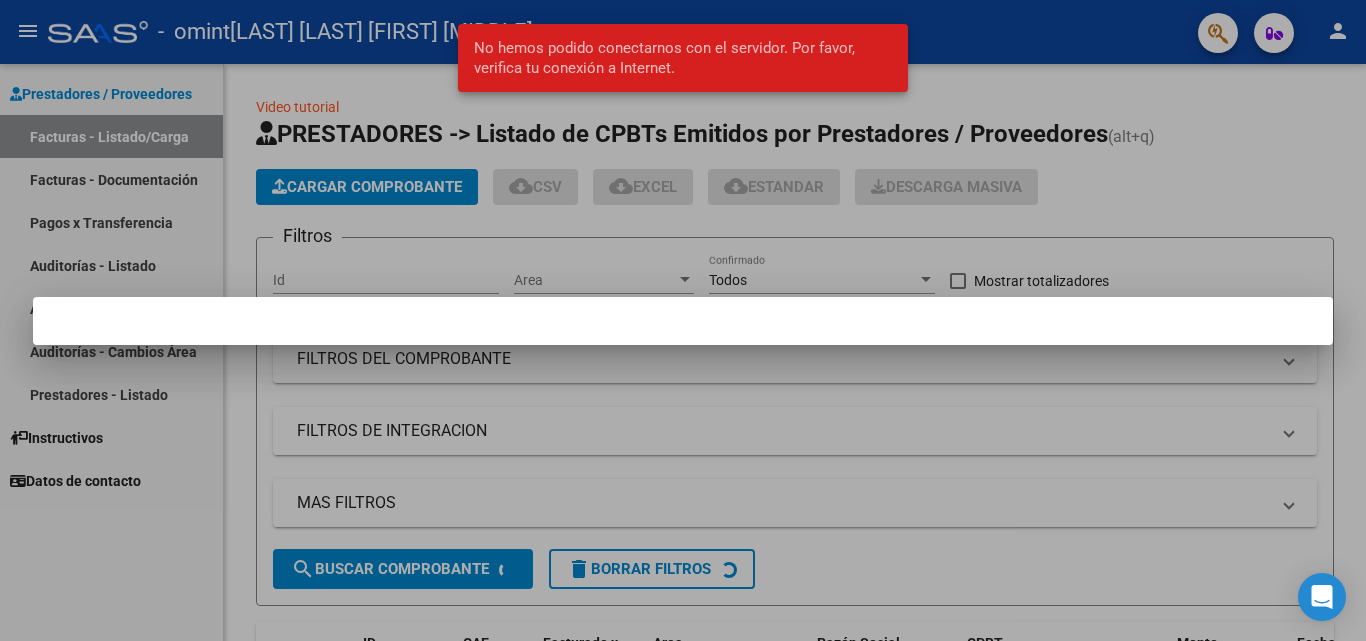 click at bounding box center (683, 321) 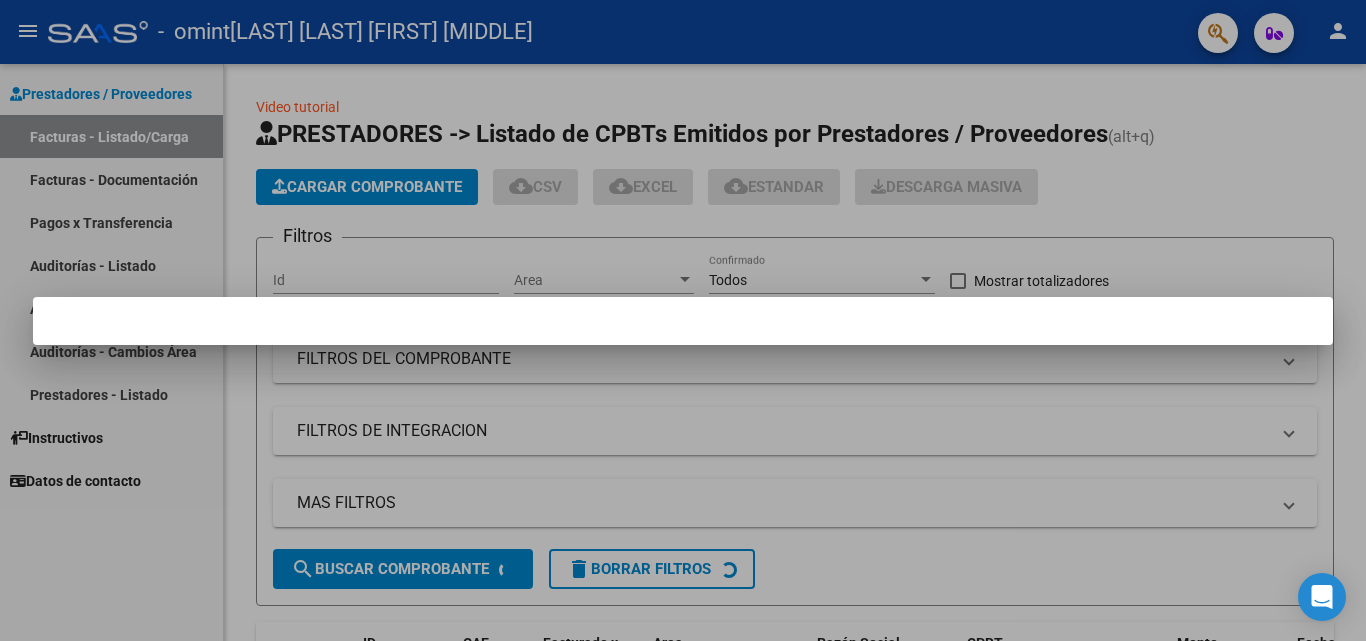 click at bounding box center [683, 321] 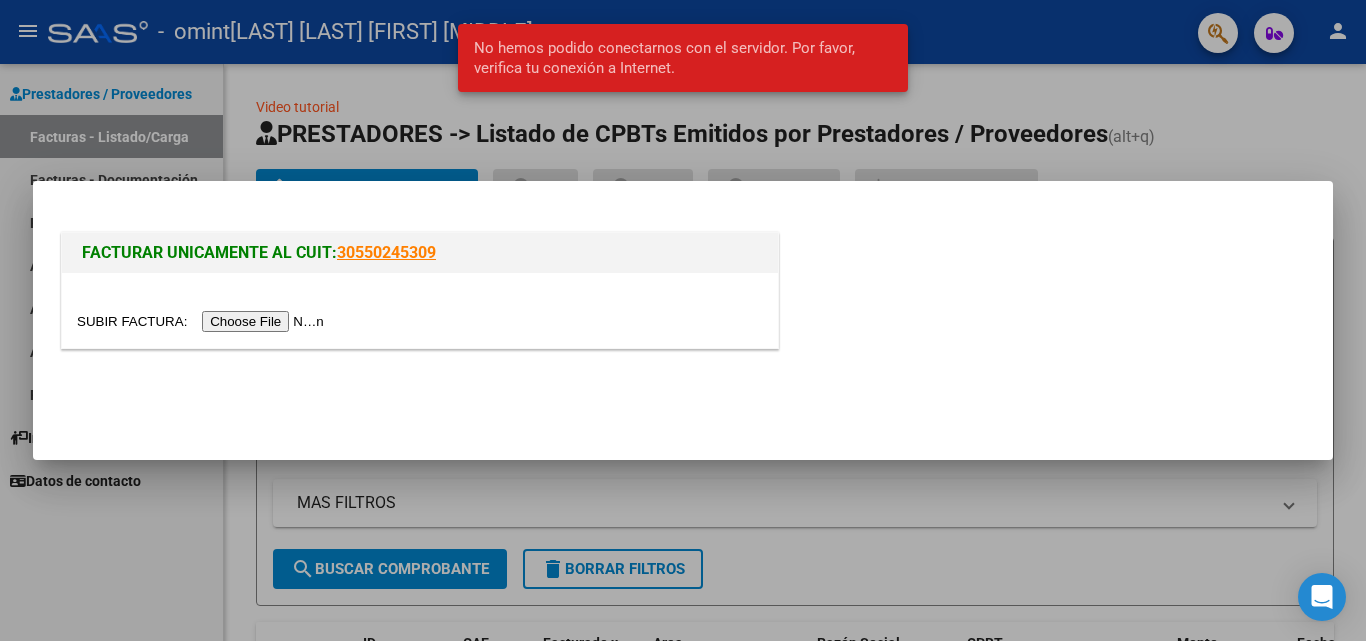 click at bounding box center [203, 321] 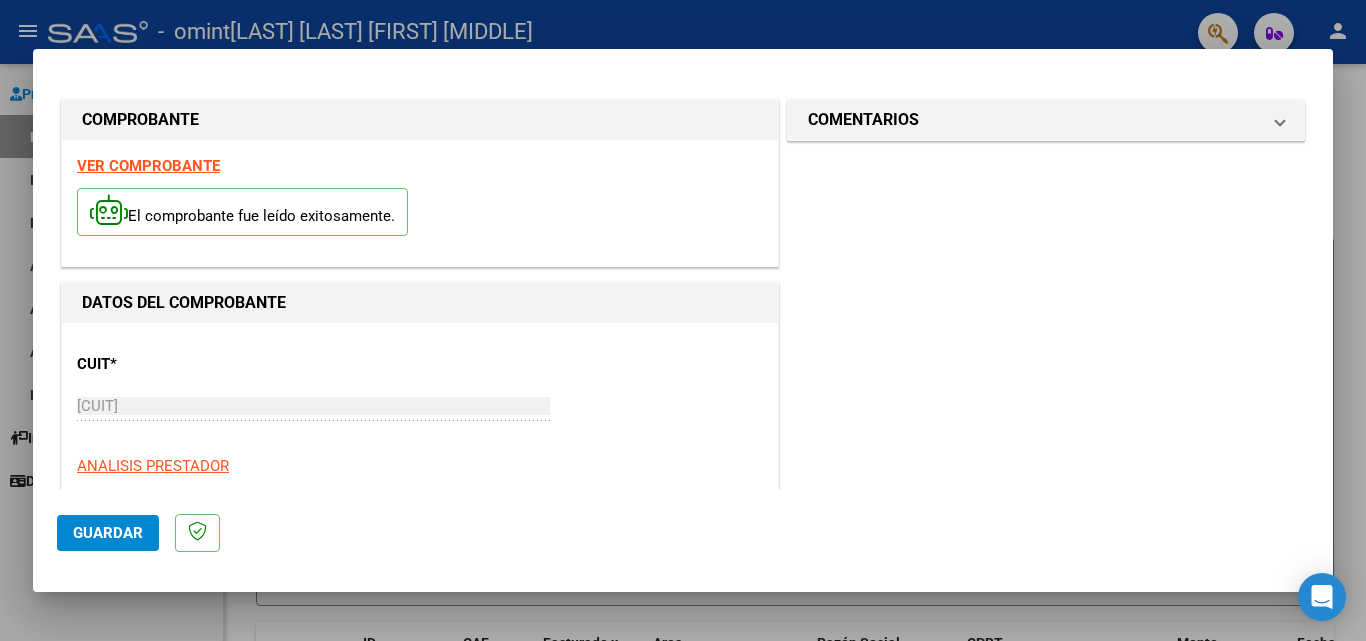 click on "Guardar" 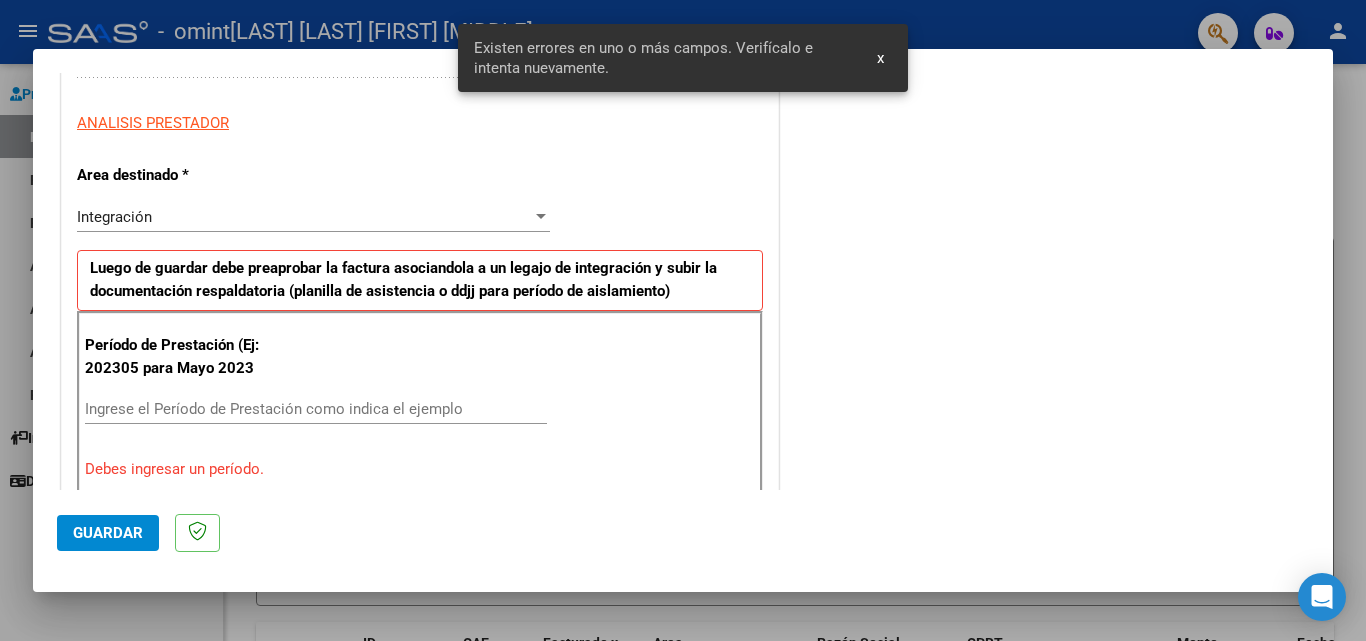 scroll, scrollTop: 451, scrollLeft: 0, axis: vertical 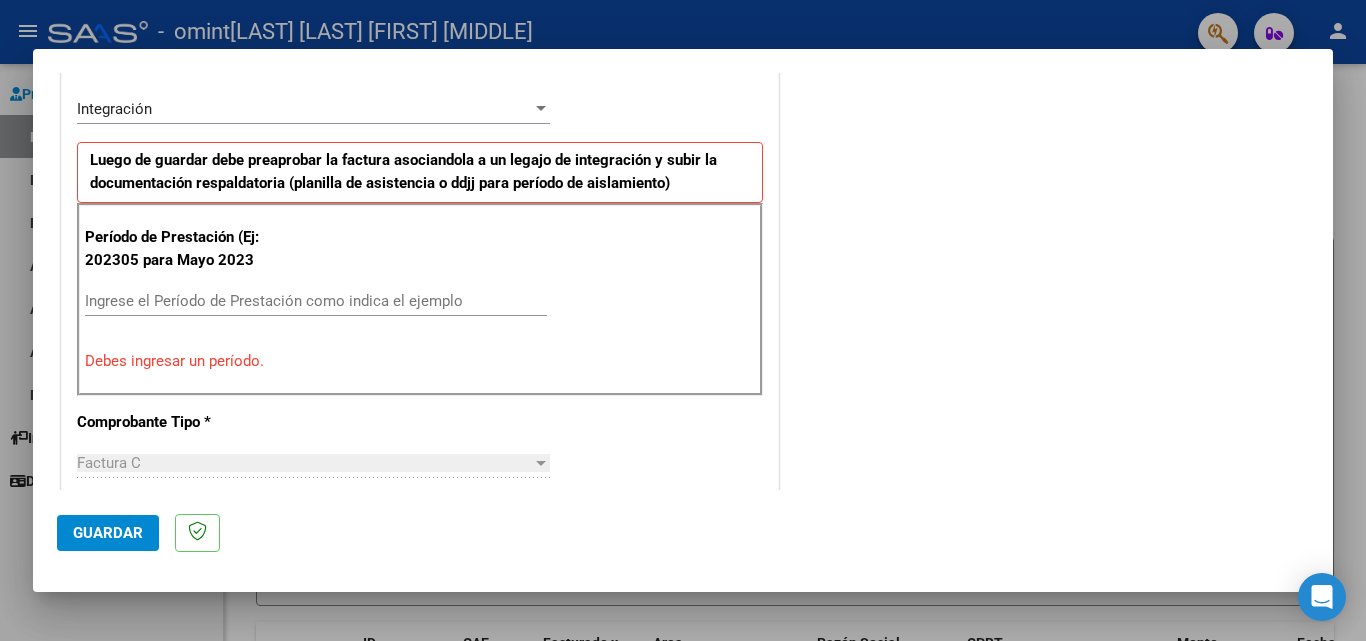 click on "Ingrese el Período de Prestación como indica el ejemplo" at bounding box center (316, 301) 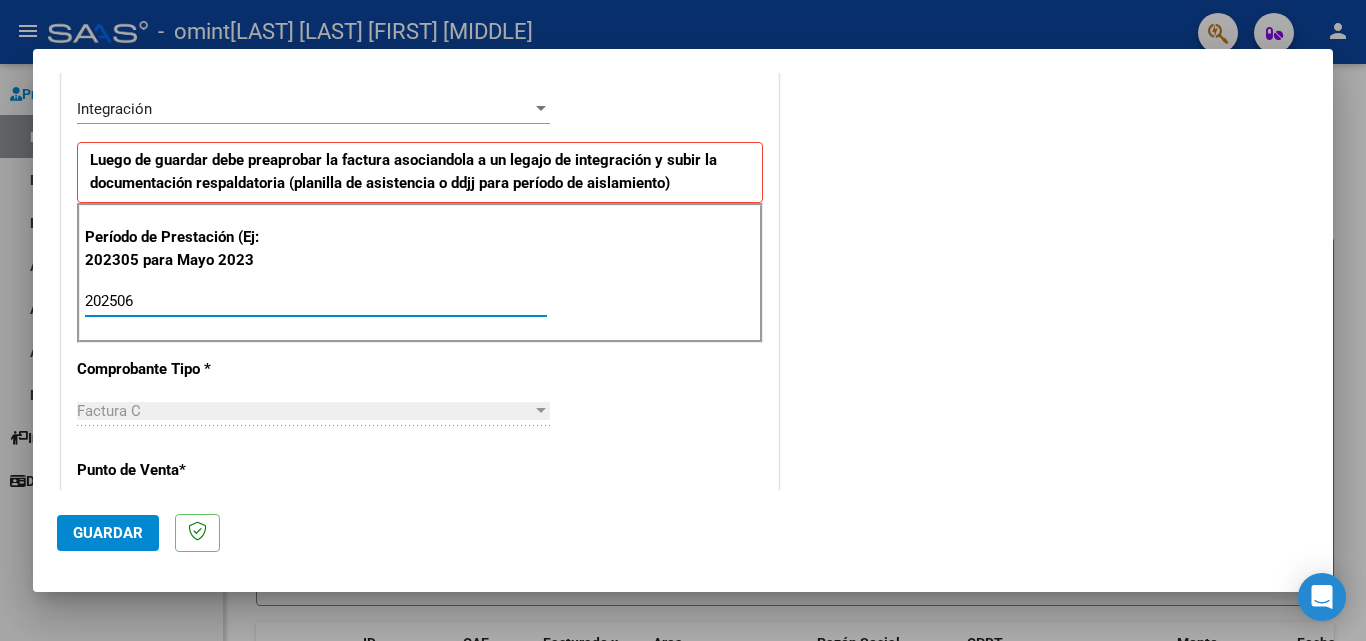 type on "202506" 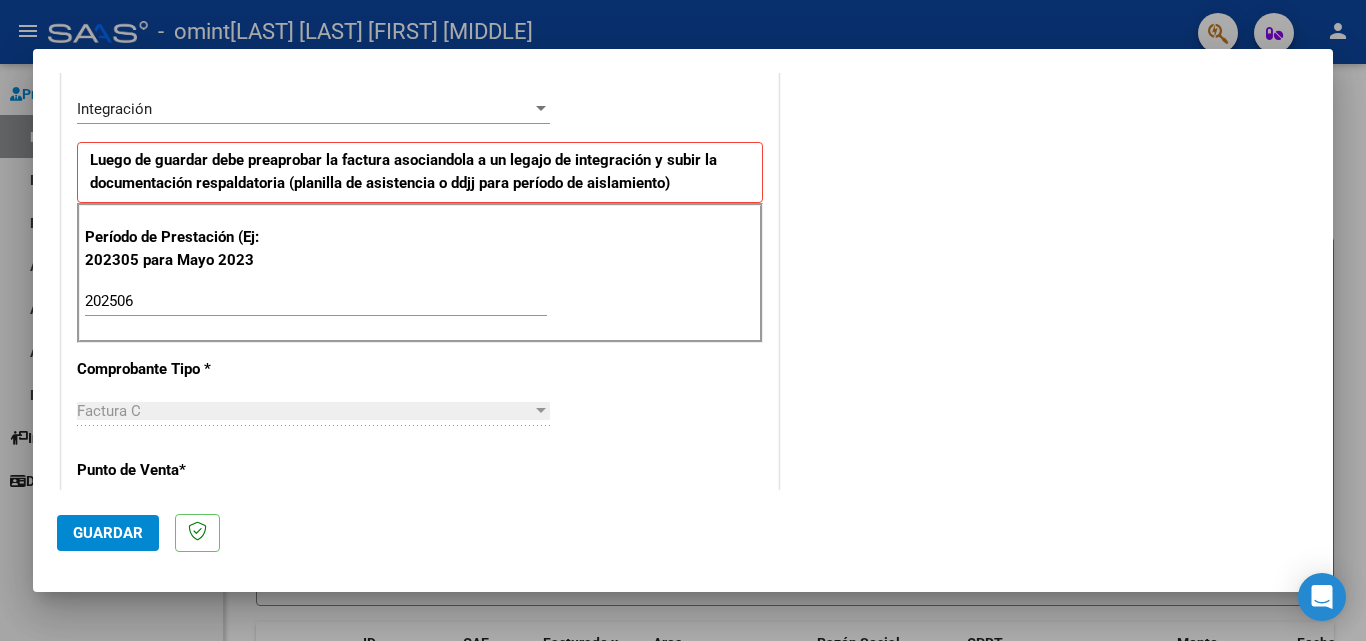 click on "Factura C" at bounding box center (304, 411) 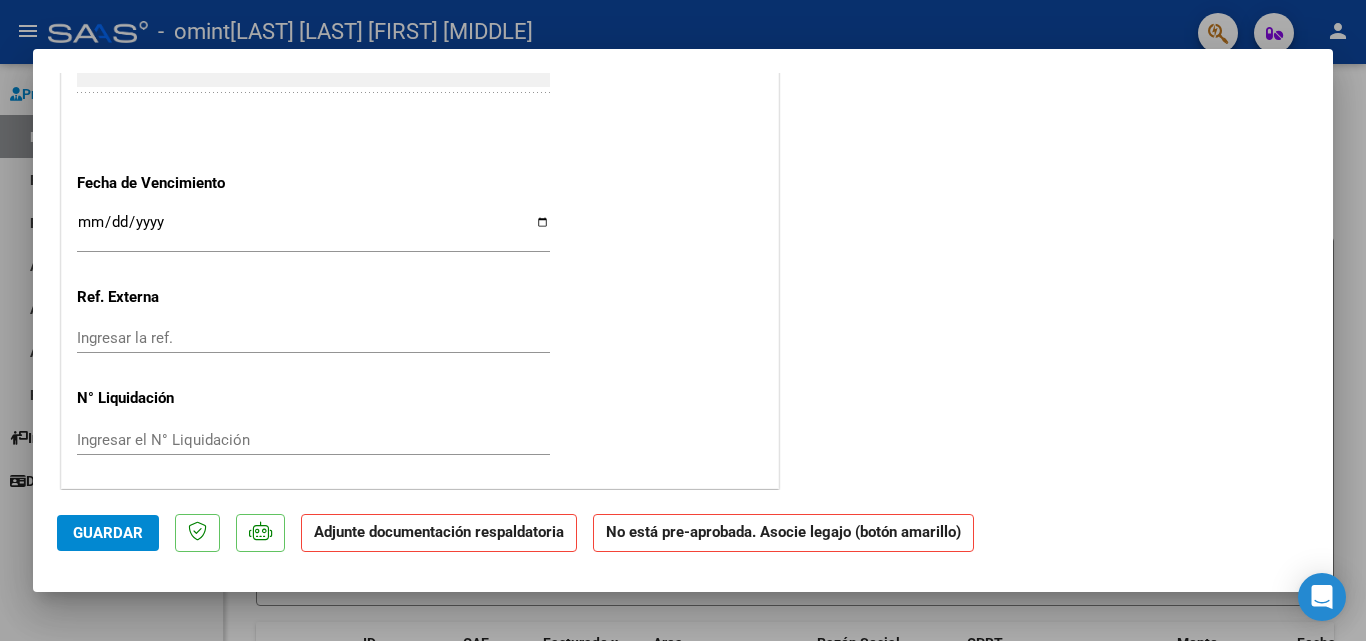 scroll, scrollTop: 1320, scrollLeft: 0, axis: vertical 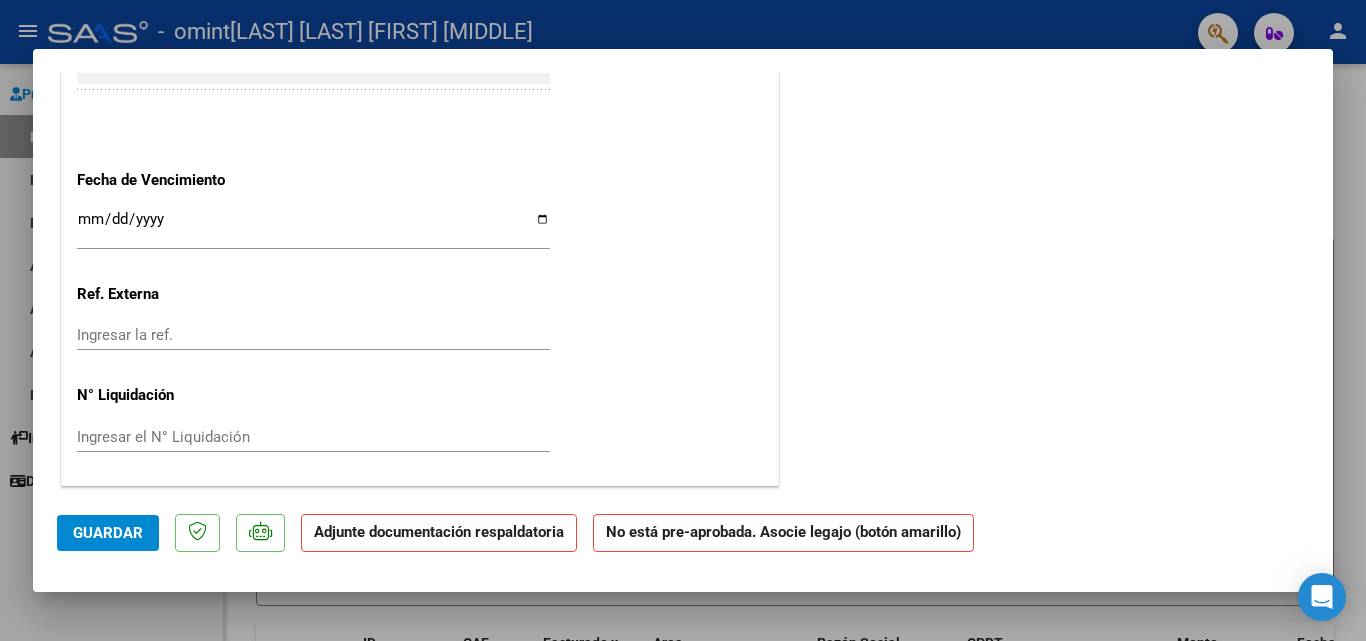 click on "Ingresar la fecha" at bounding box center (313, 227) 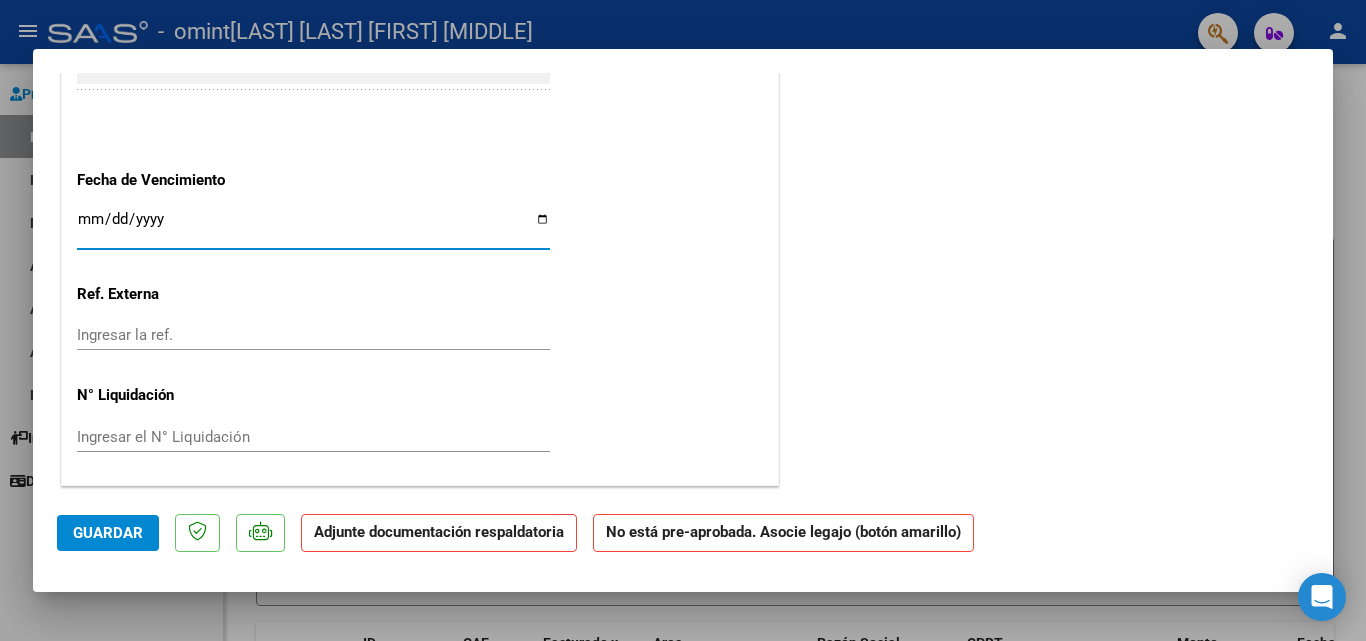 click on "Ingresar la fecha" at bounding box center (313, 227) 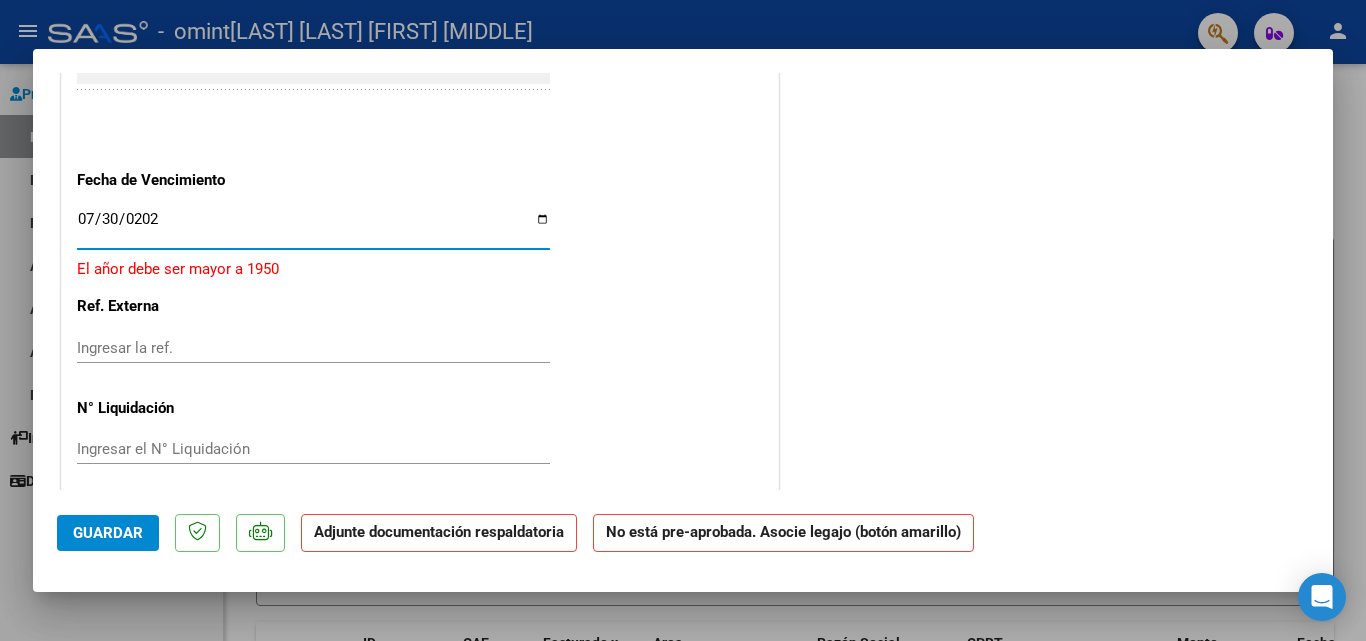 type on "2025-07-30" 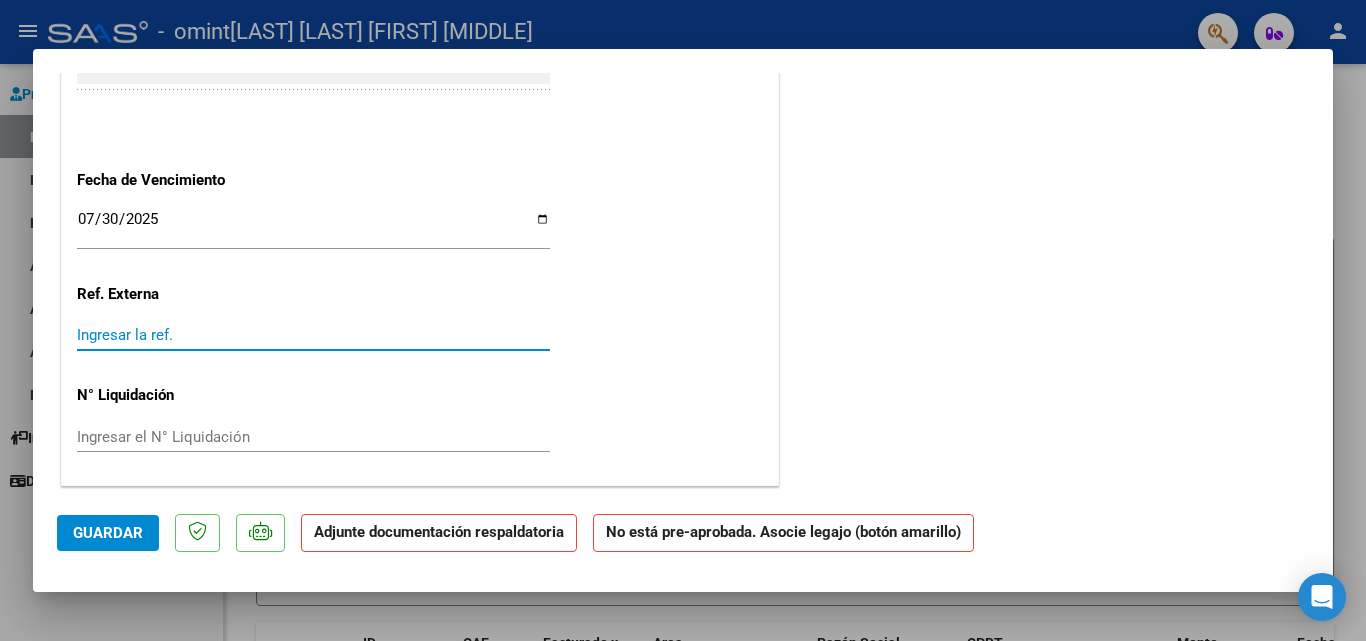click on "Ingresar la ref." at bounding box center [313, 335] 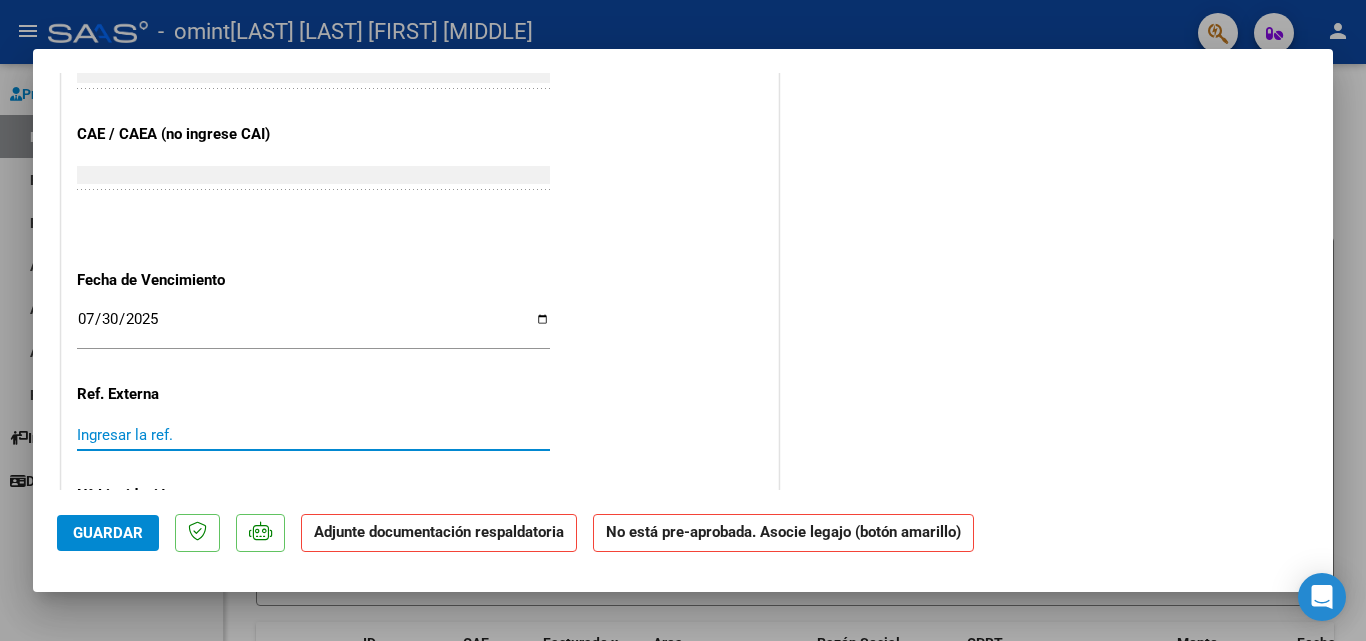 scroll, scrollTop: 1320, scrollLeft: 0, axis: vertical 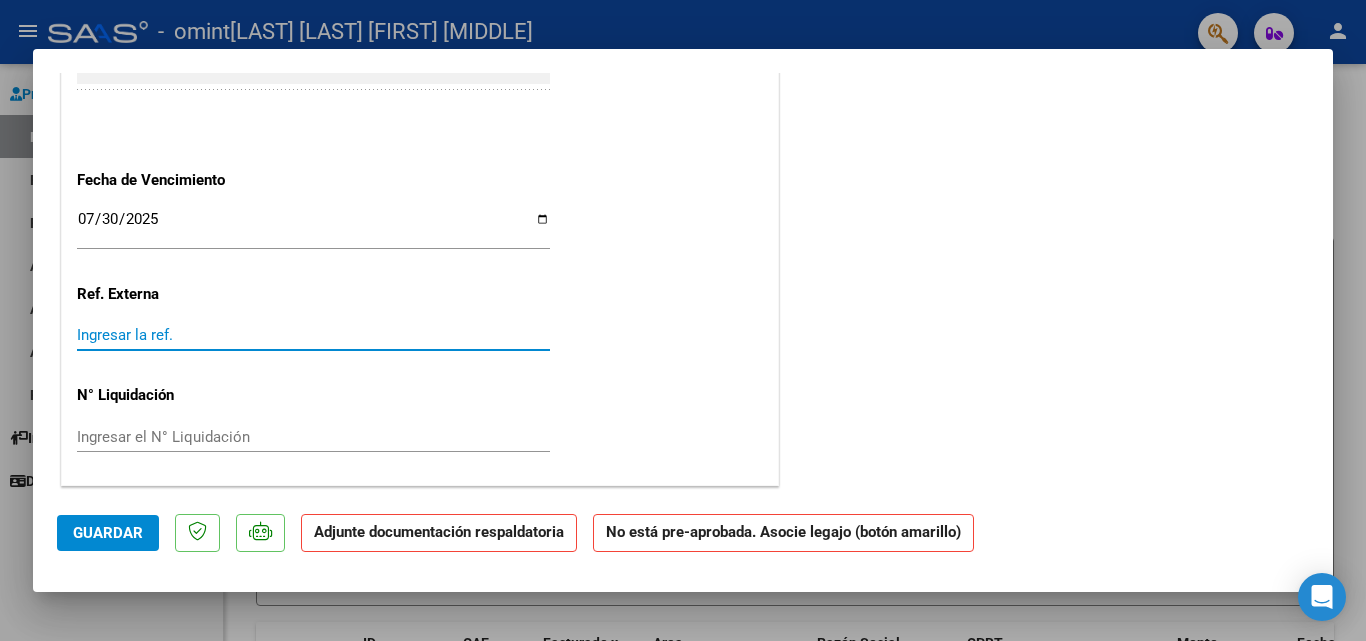 click on "Ingresar la ref." at bounding box center (313, 335) 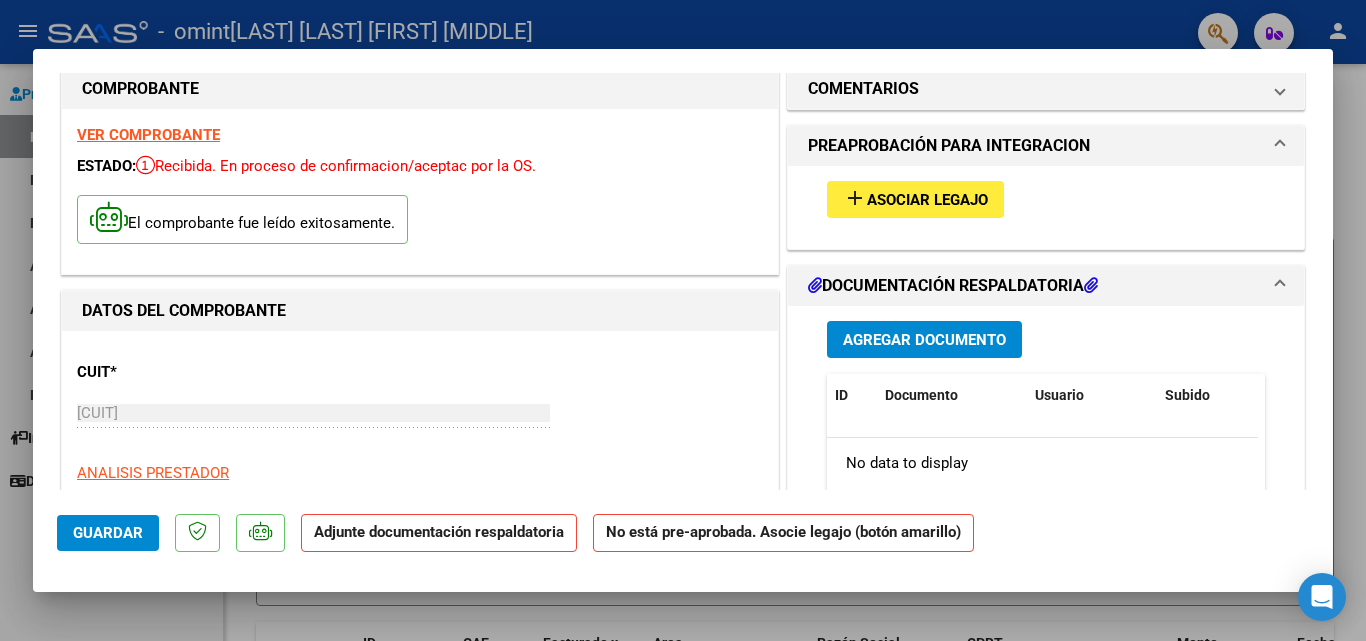 scroll, scrollTop: 20, scrollLeft: 0, axis: vertical 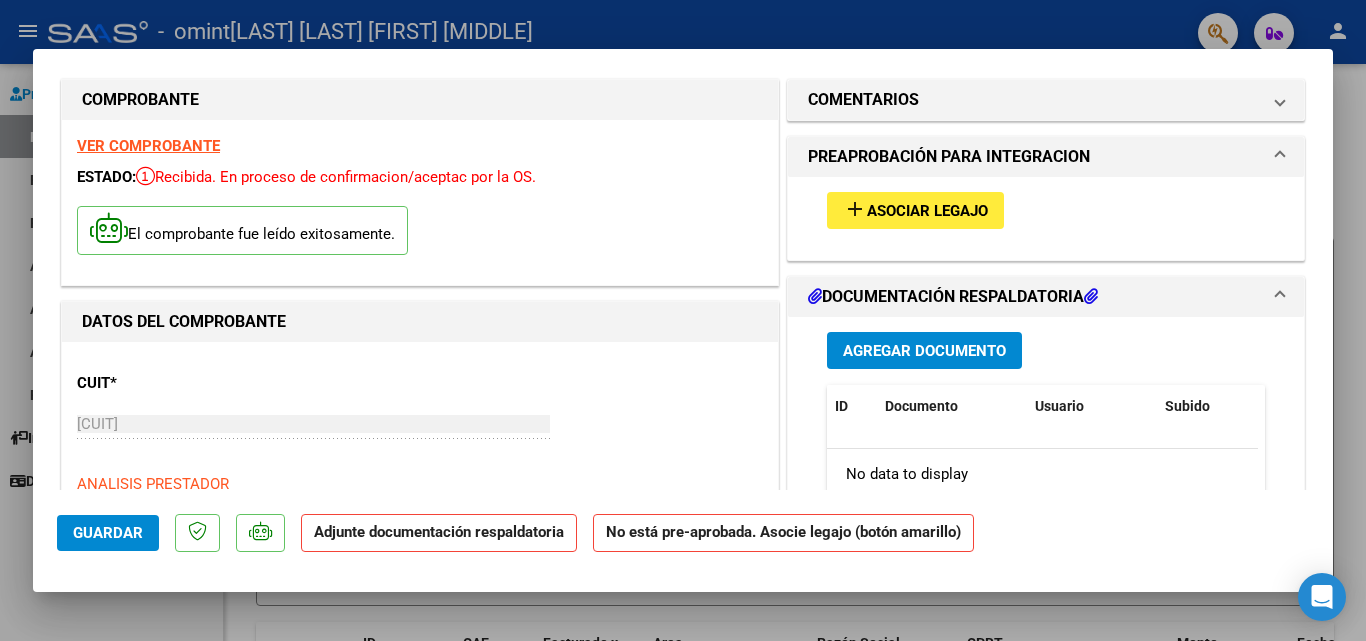 click on "Asociar Legajo" at bounding box center [927, 211] 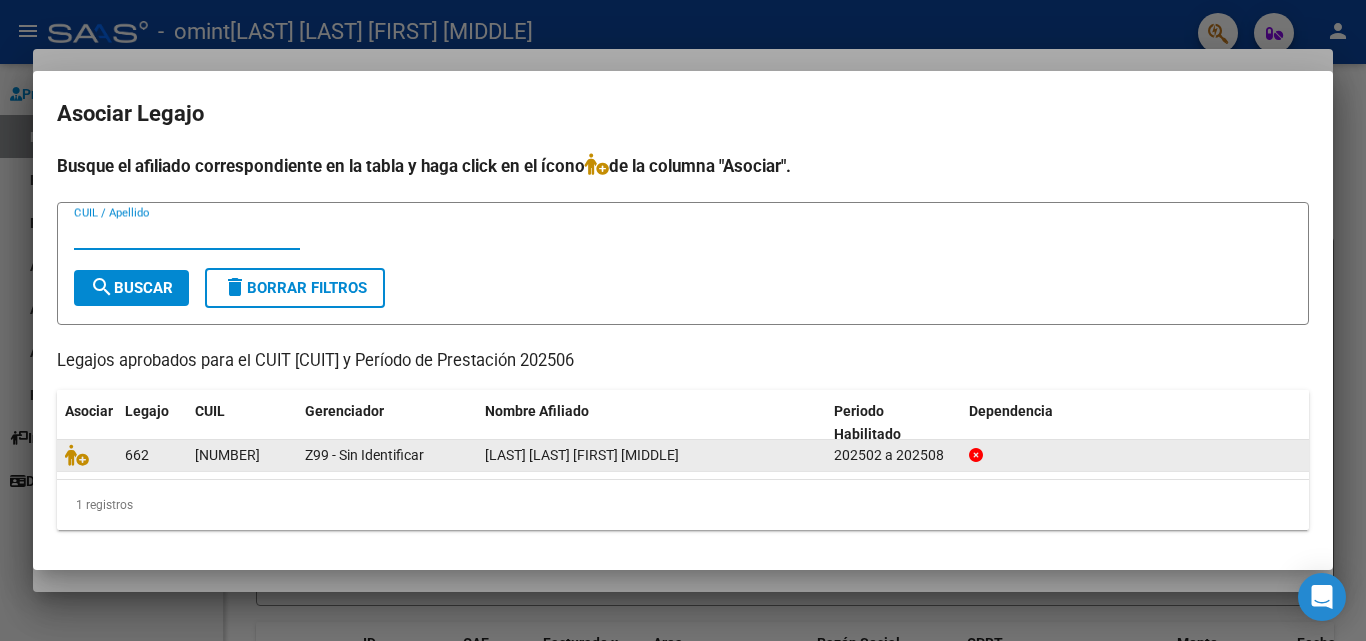 click on "202502 a 202508" 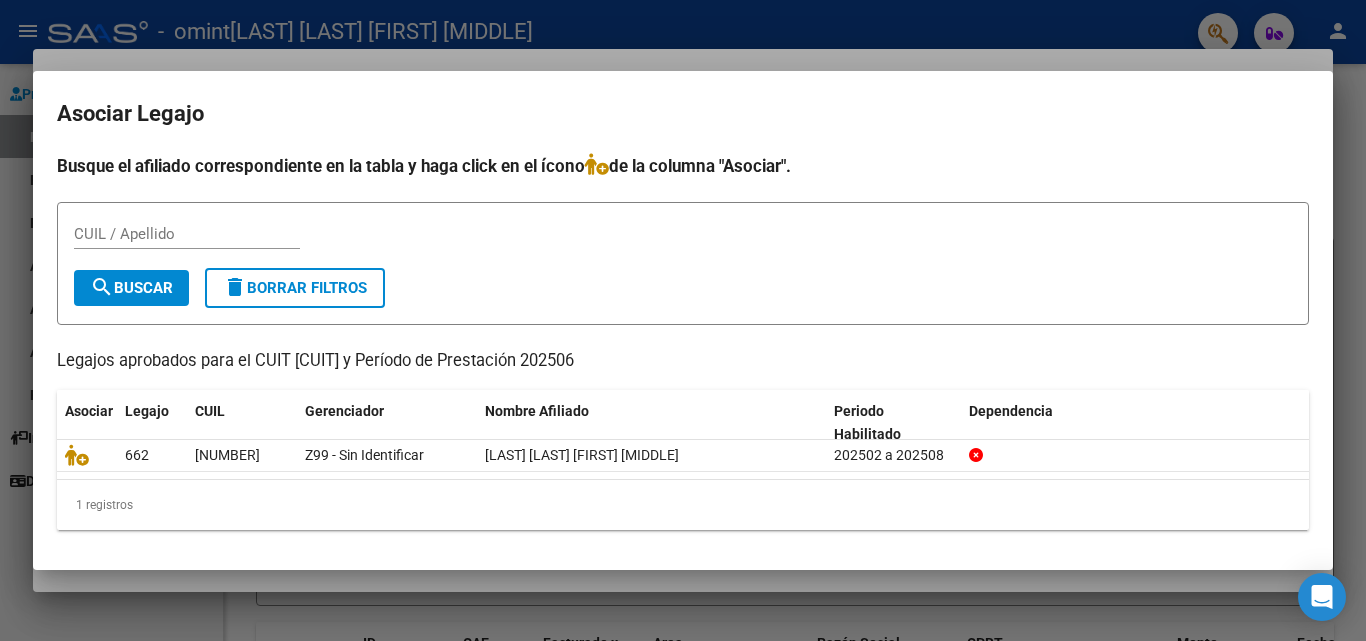 click on "CUIL / Apellido" at bounding box center (187, 234) 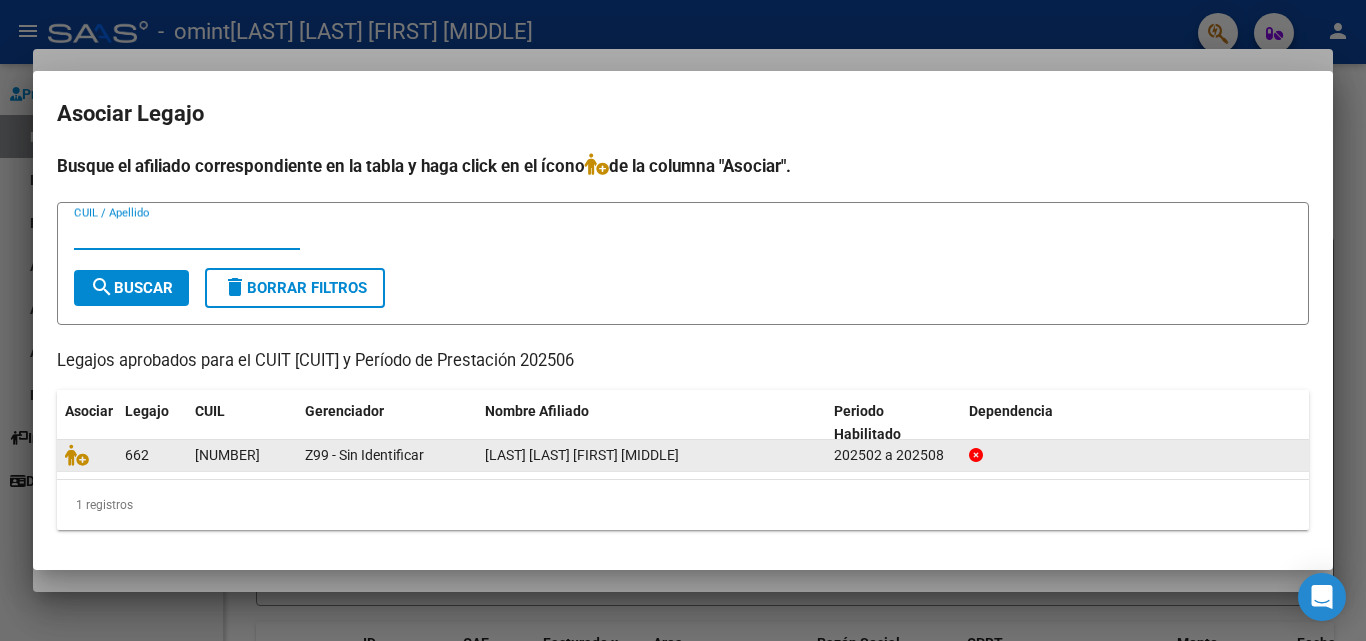 click on "662" 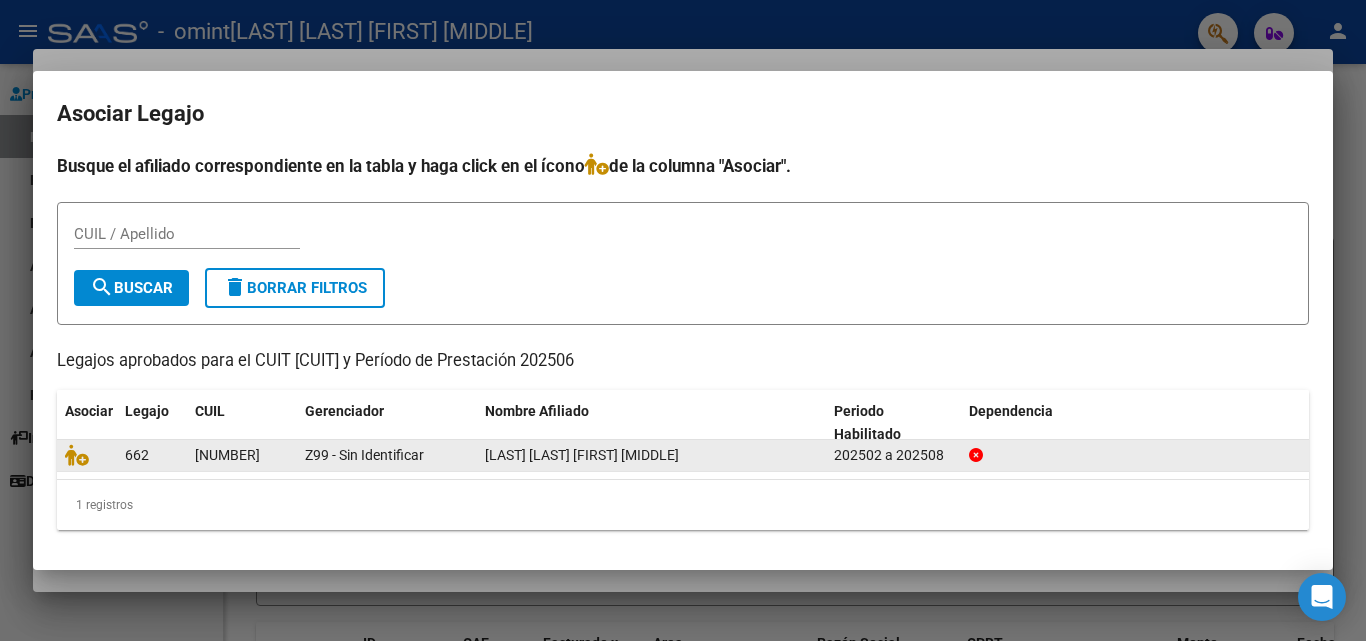 drag, startPoint x: 197, startPoint y: 455, endPoint x: 279, endPoint y: 463, distance: 82.38932 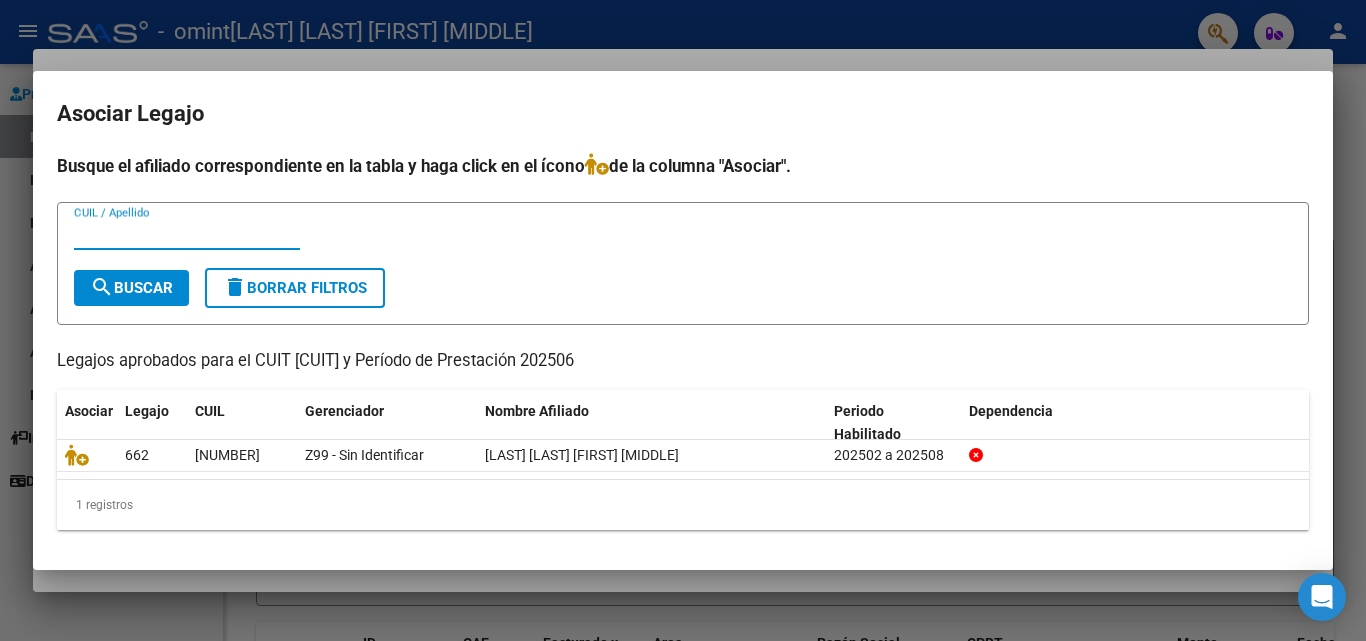 paste on "[NUMBER]" 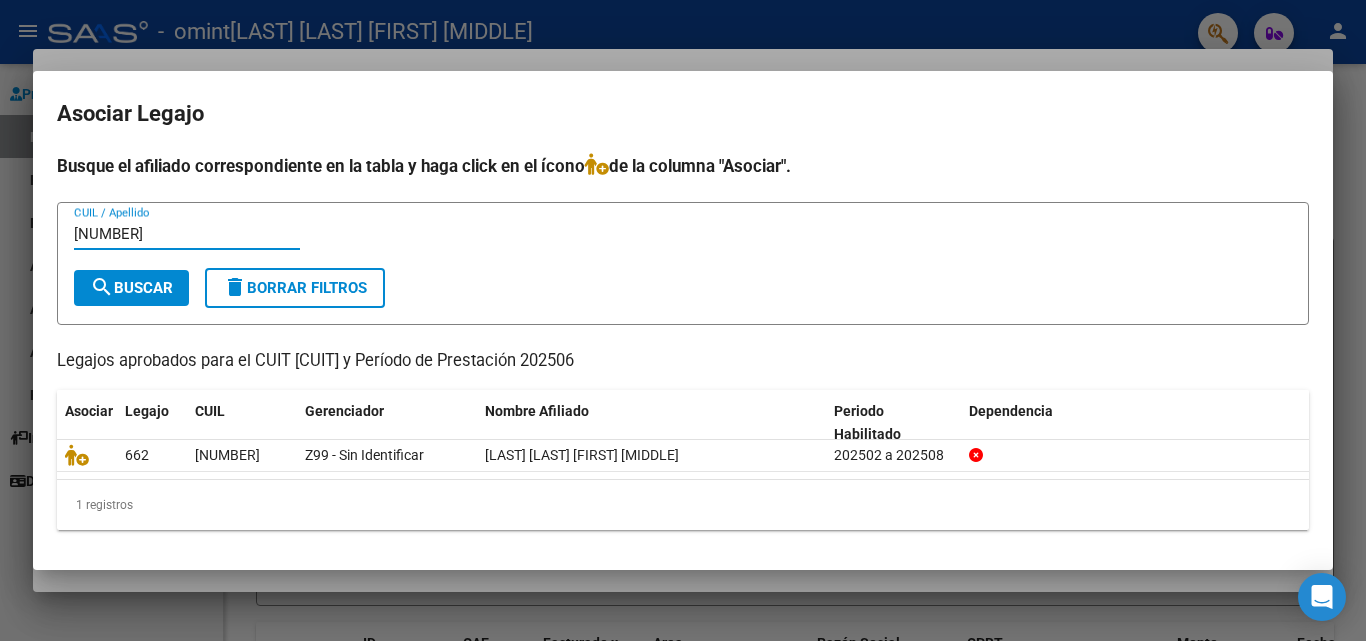 type on "[NUMBER]" 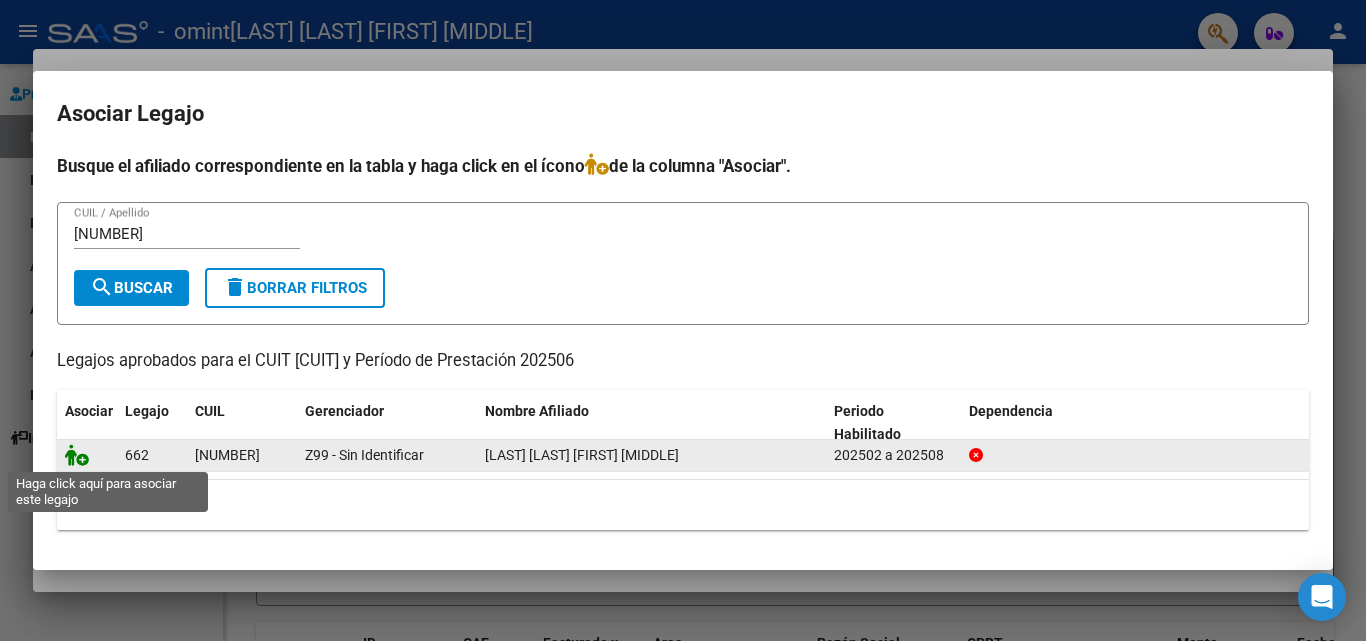 click 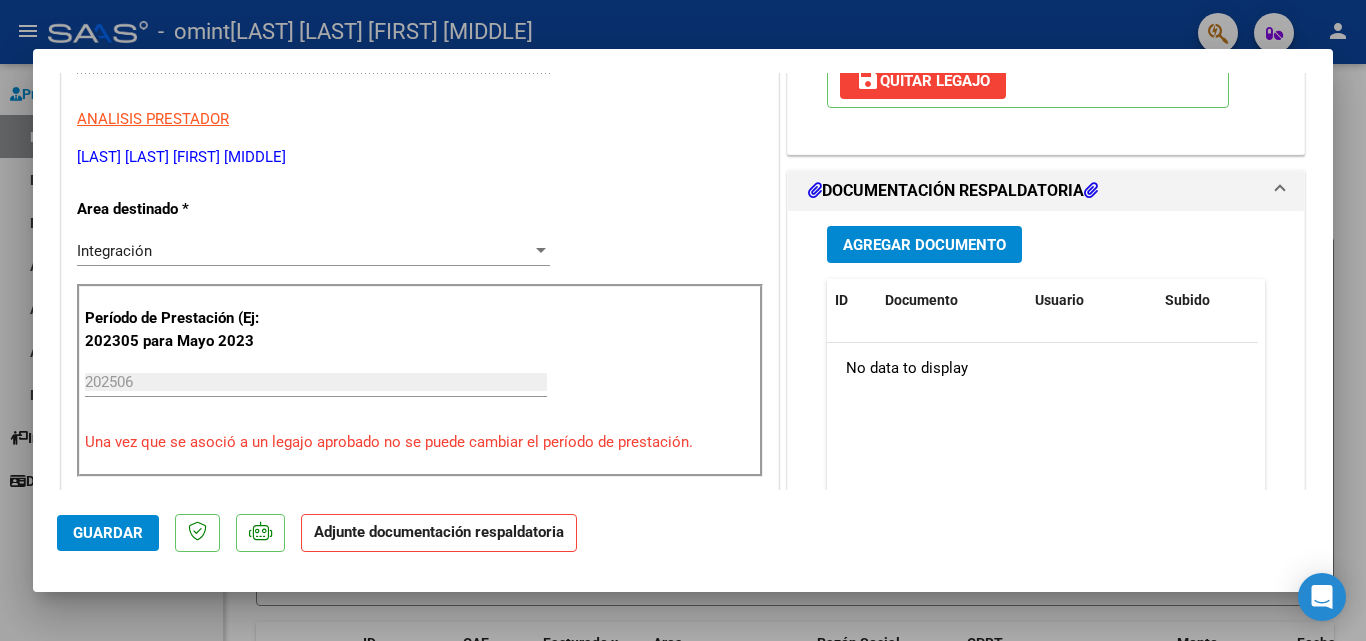 scroll, scrollTop: 420, scrollLeft: 0, axis: vertical 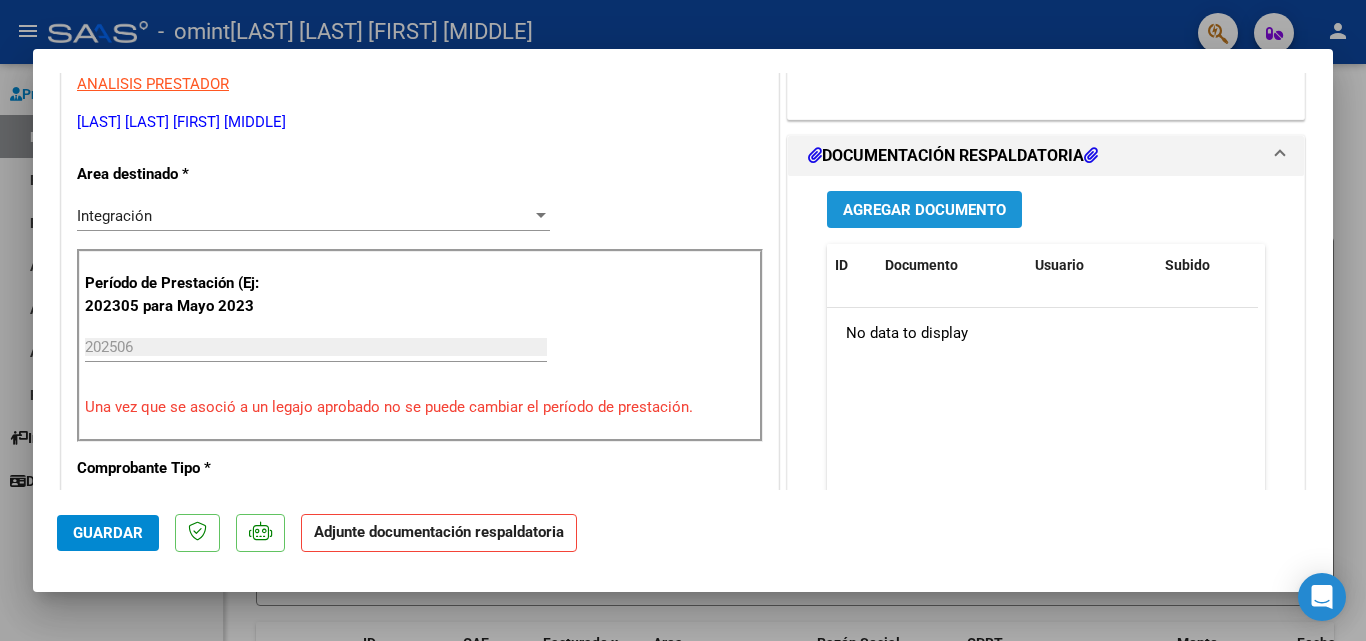 click on "Agregar Documento" at bounding box center (924, 210) 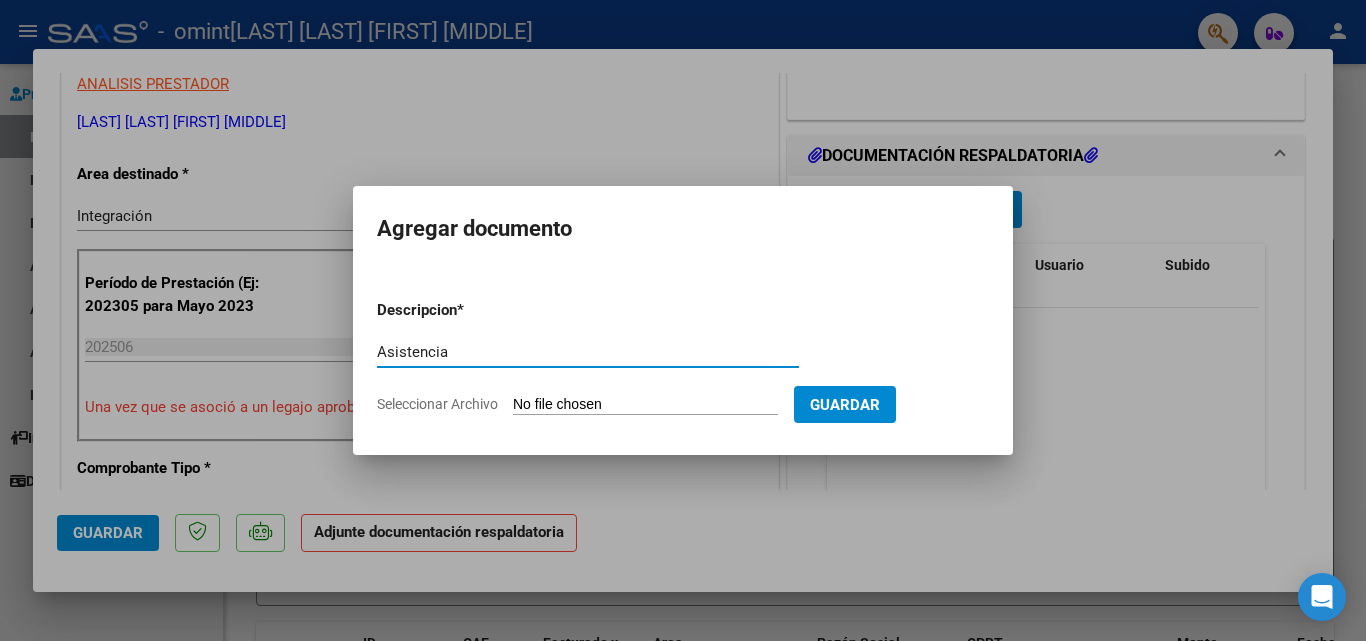 type on "Asistencia" 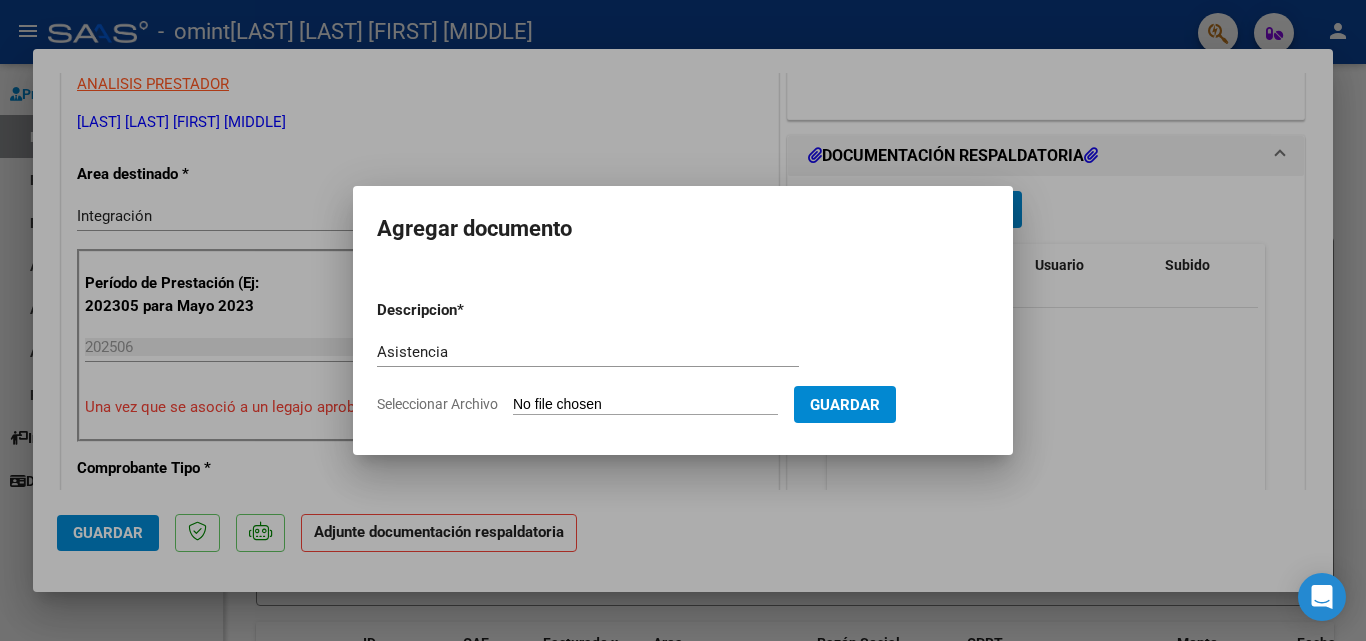 type on "C:\fakepath\Asistencia [LAST] [LAST] [FIRST] [MIDDLE] junio (1).pdf" 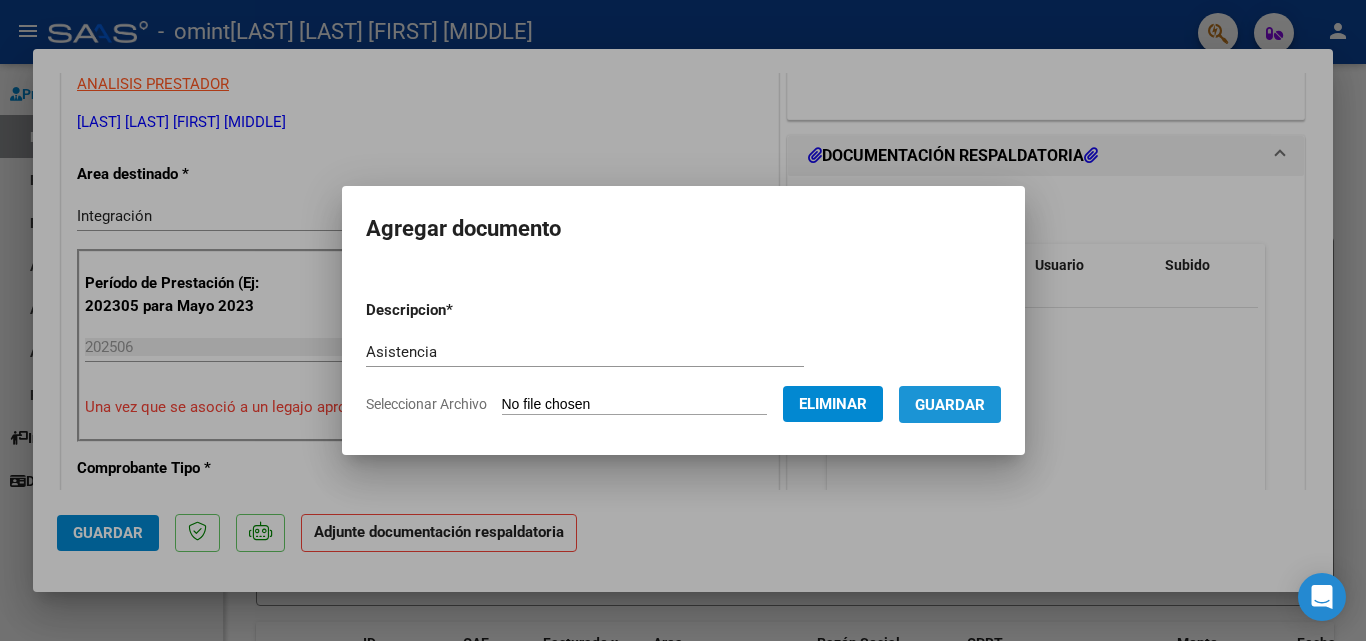 click on "Guardar" at bounding box center (950, 405) 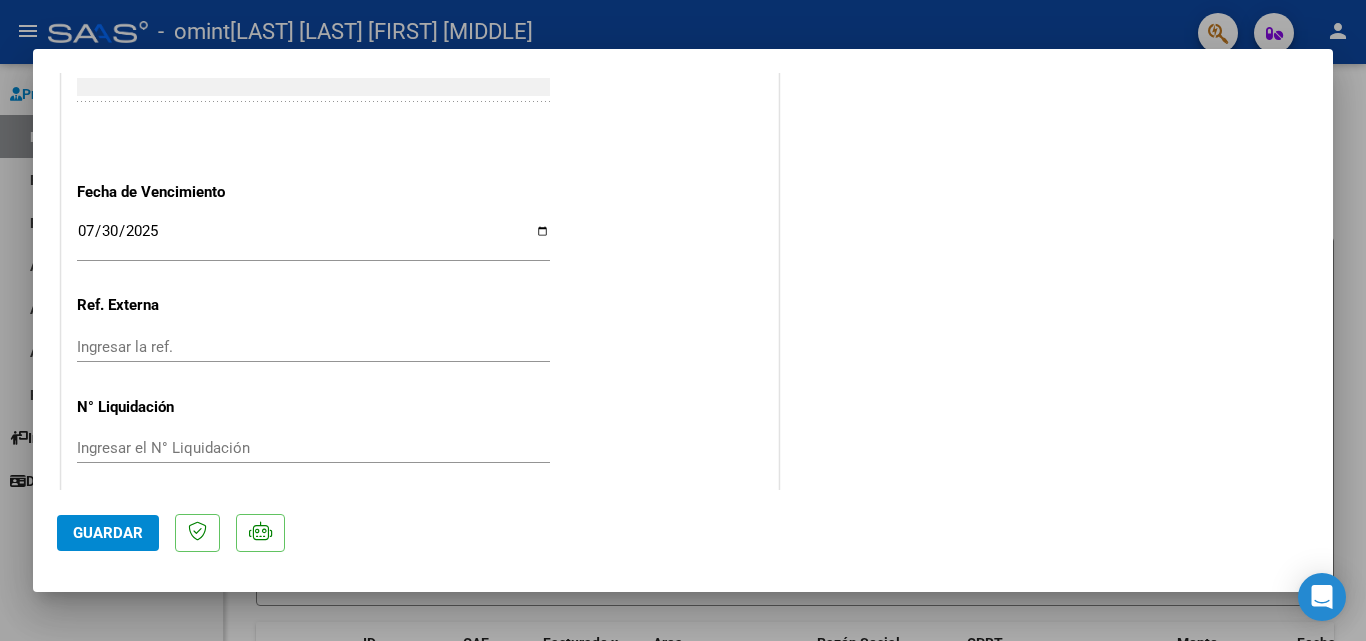 scroll, scrollTop: 1373, scrollLeft: 0, axis: vertical 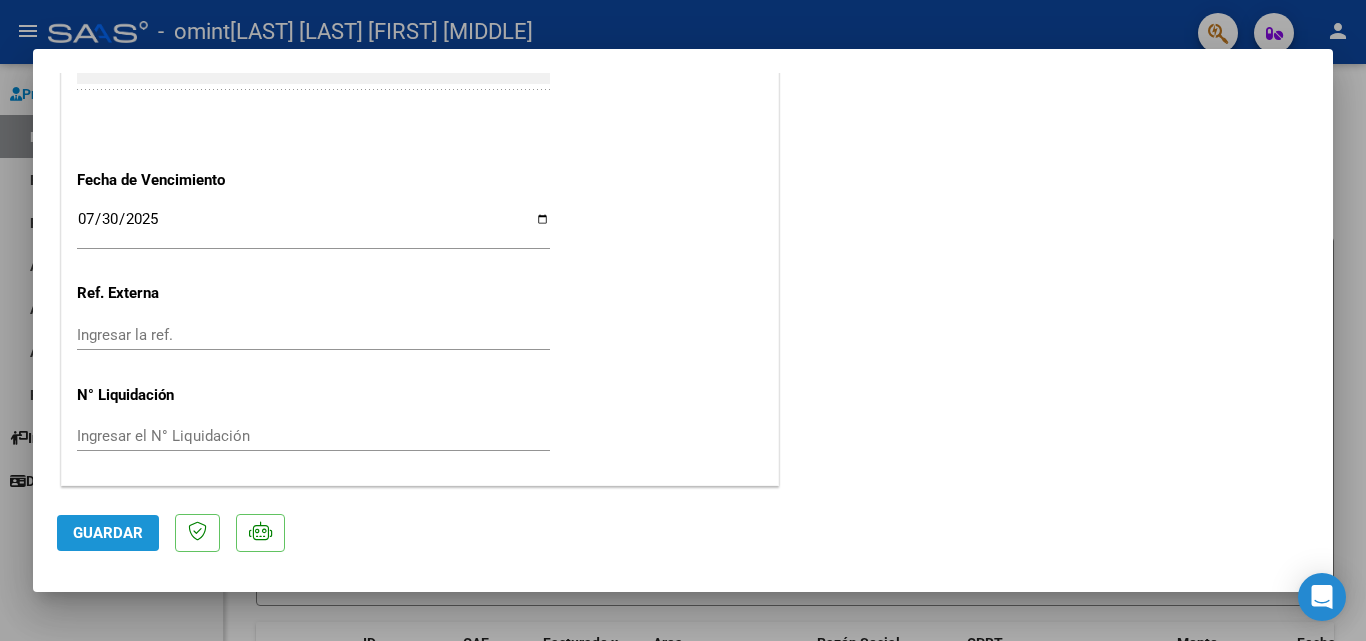 click on "Guardar" 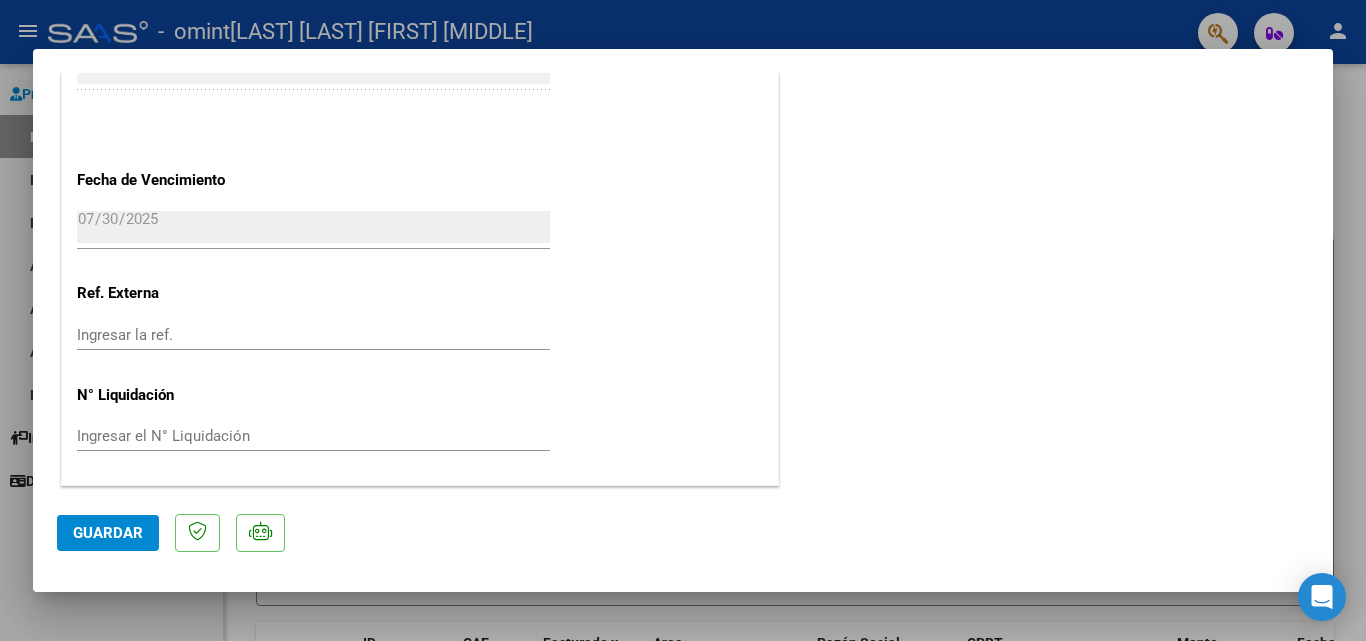 click on "Guardar" 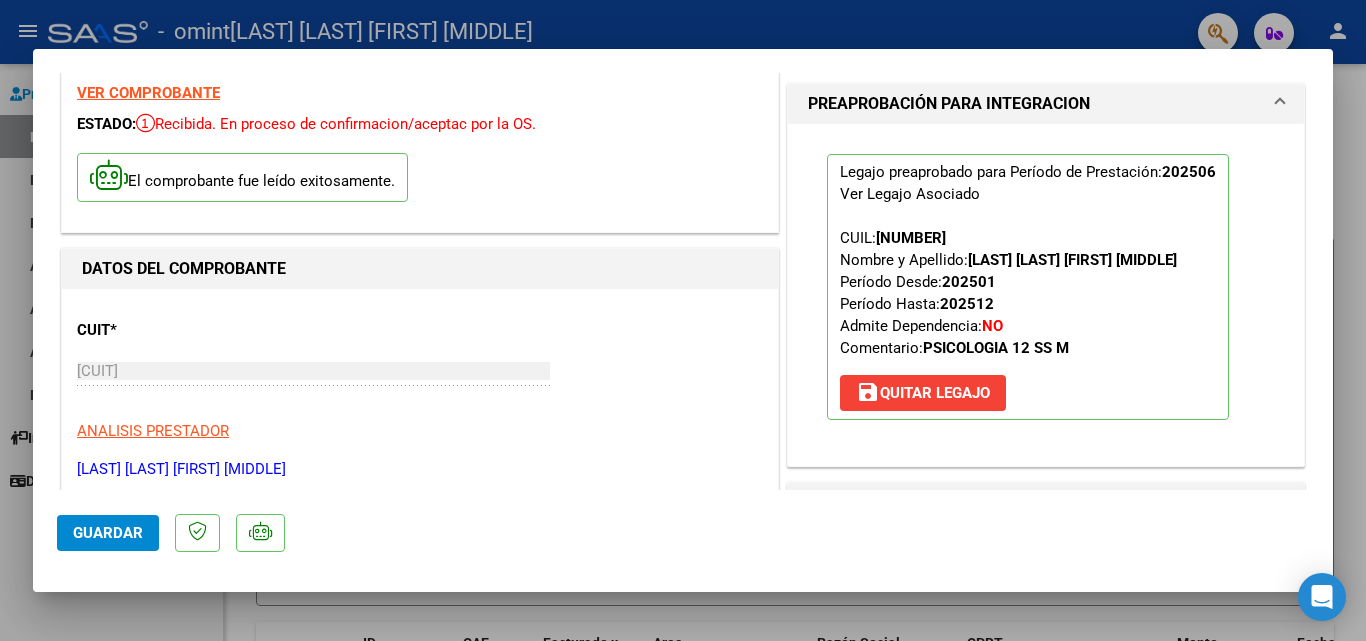 scroll, scrollTop: 0, scrollLeft: 0, axis: both 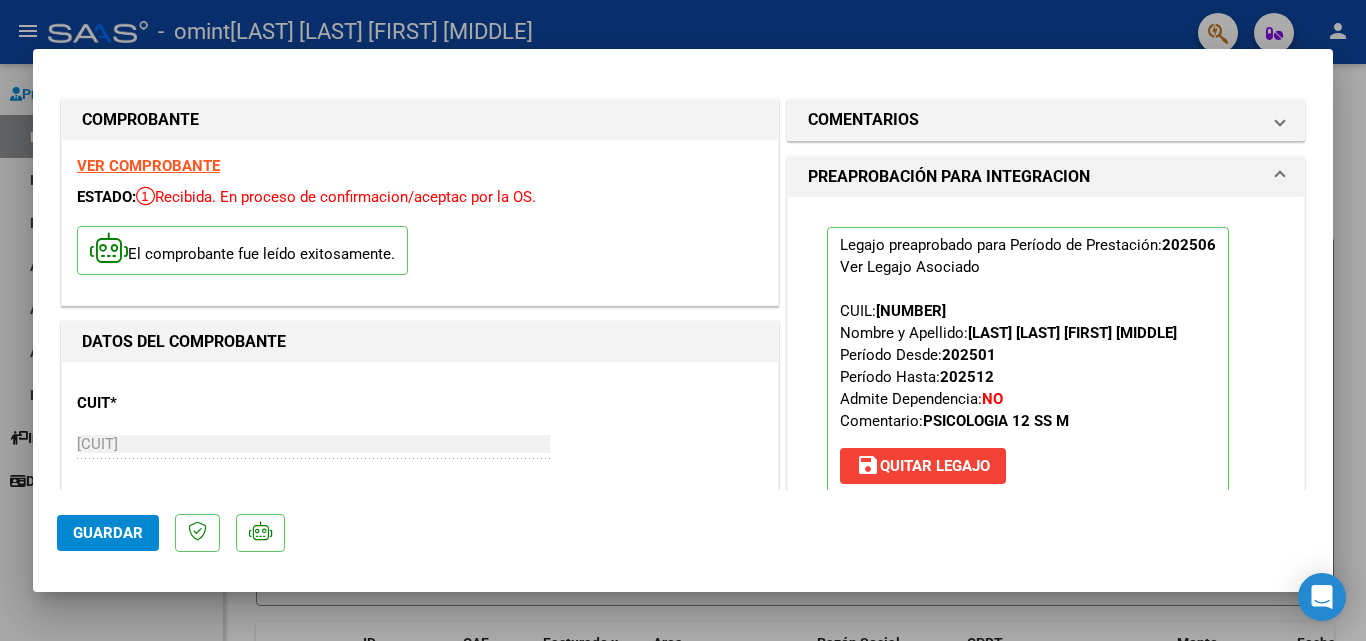 click at bounding box center [683, 320] 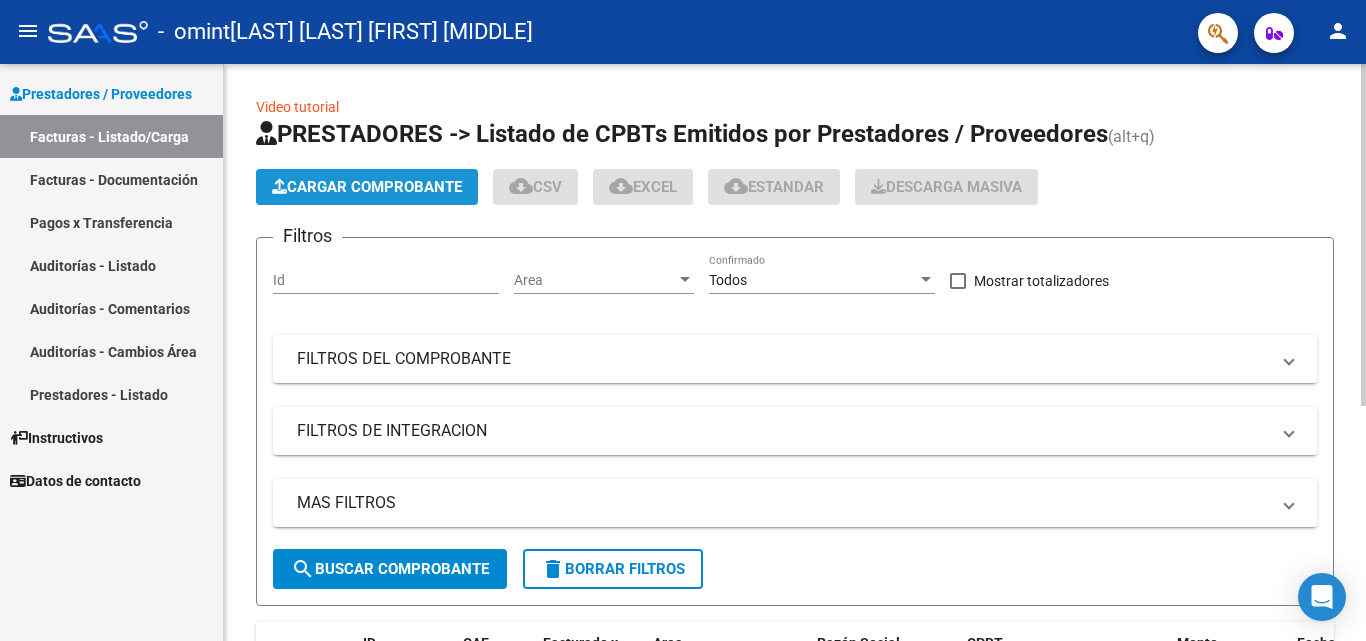 click on "Cargar Comprobante" 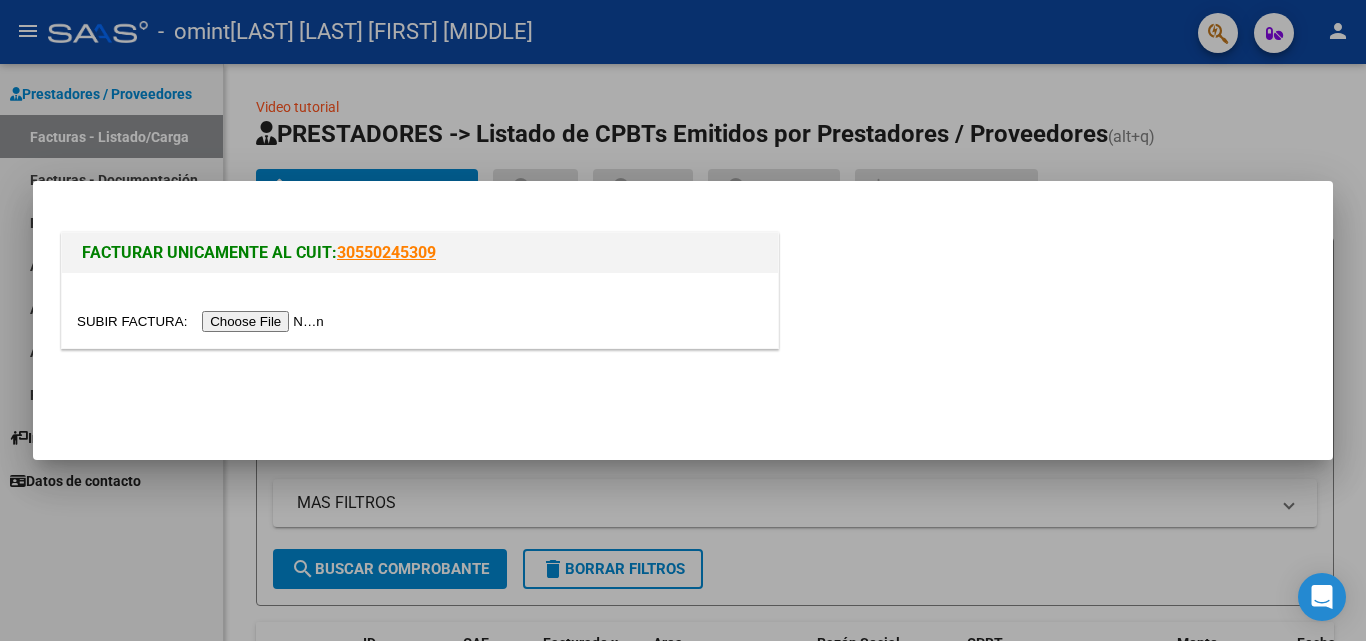 click at bounding box center (203, 321) 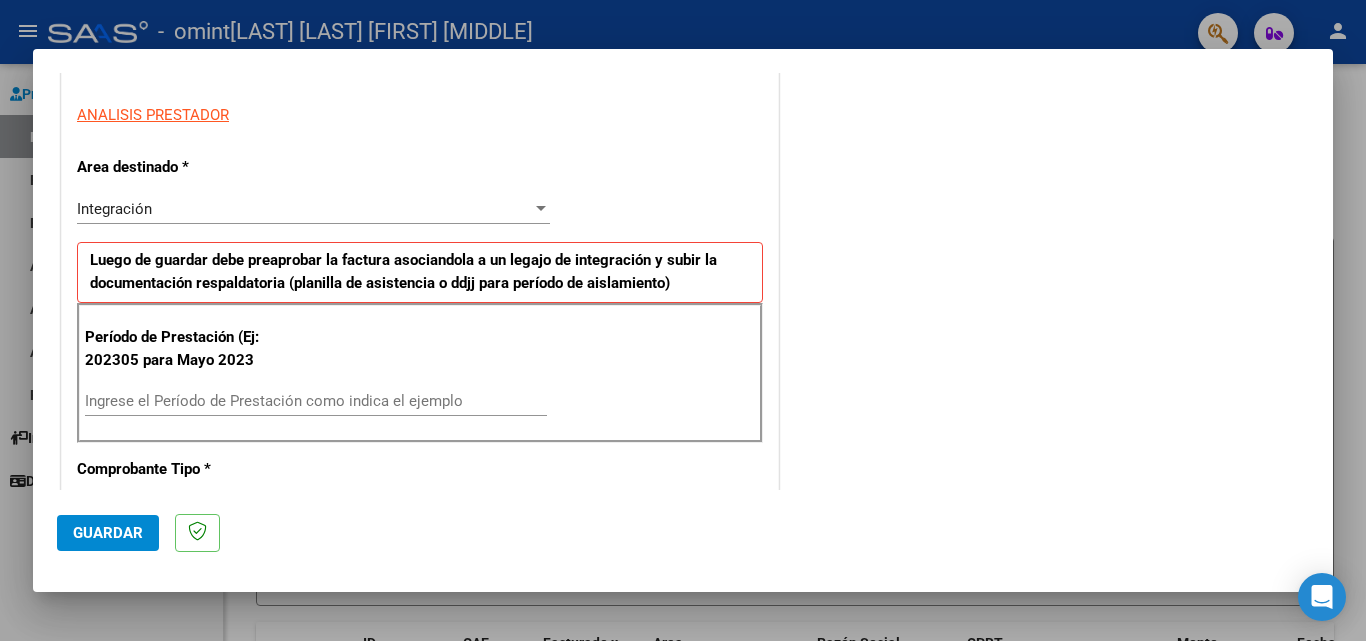 scroll, scrollTop: 400, scrollLeft: 0, axis: vertical 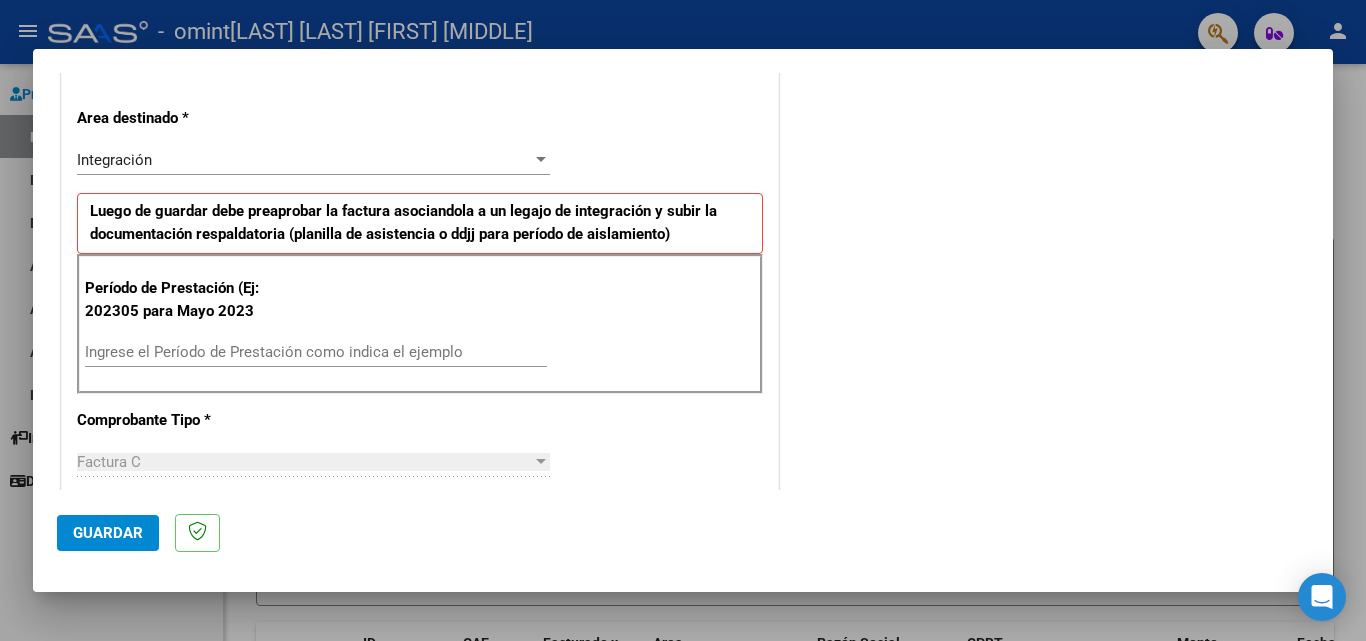 click on "Ingrese el Período de Prestación como indica el ejemplo" at bounding box center (316, 352) 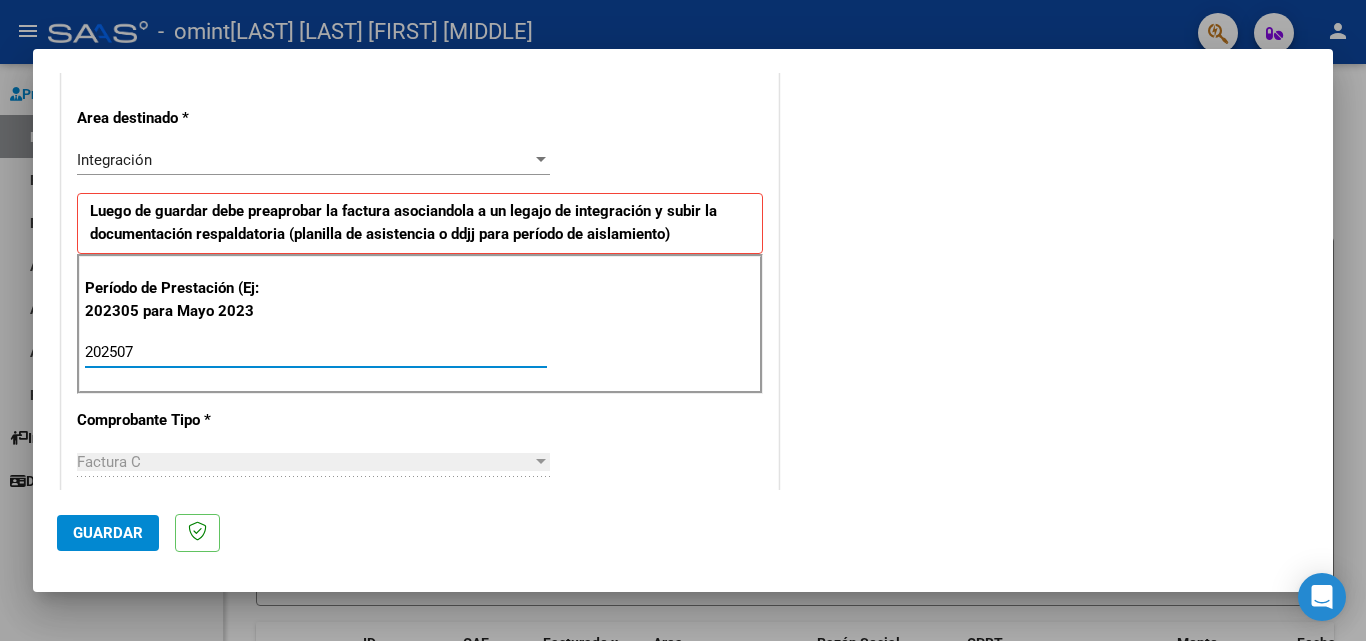 type on "202507" 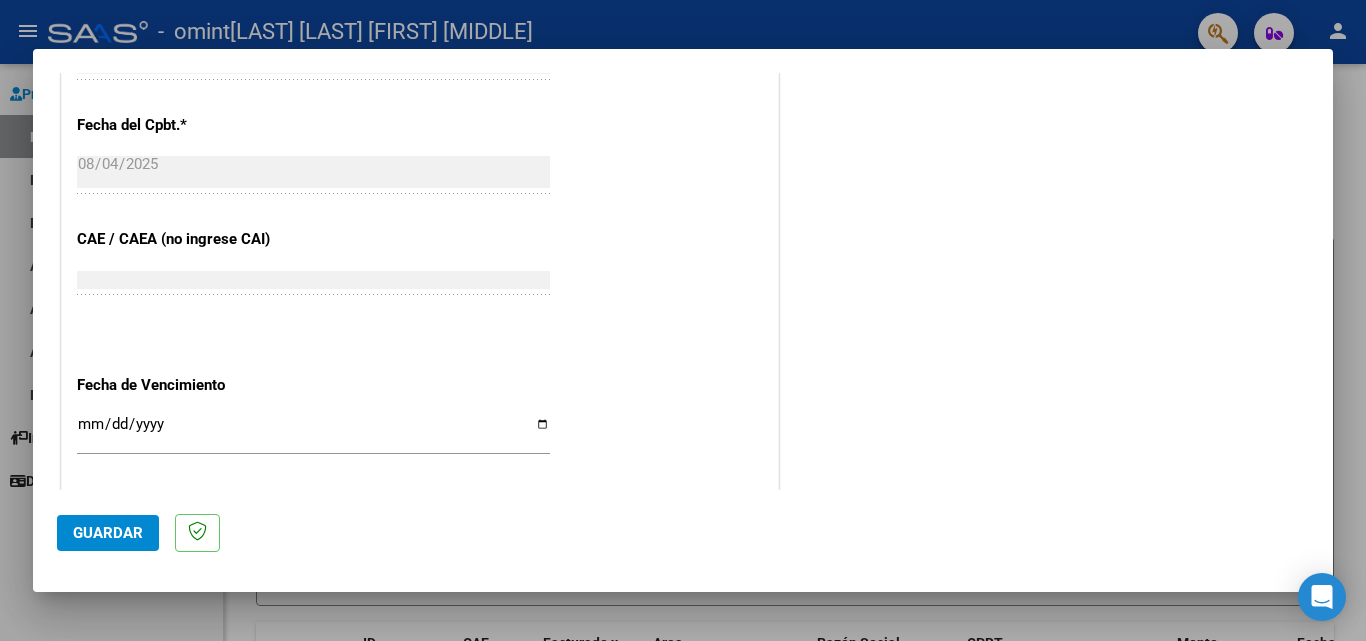 scroll, scrollTop: 1200, scrollLeft: 0, axis: vertical 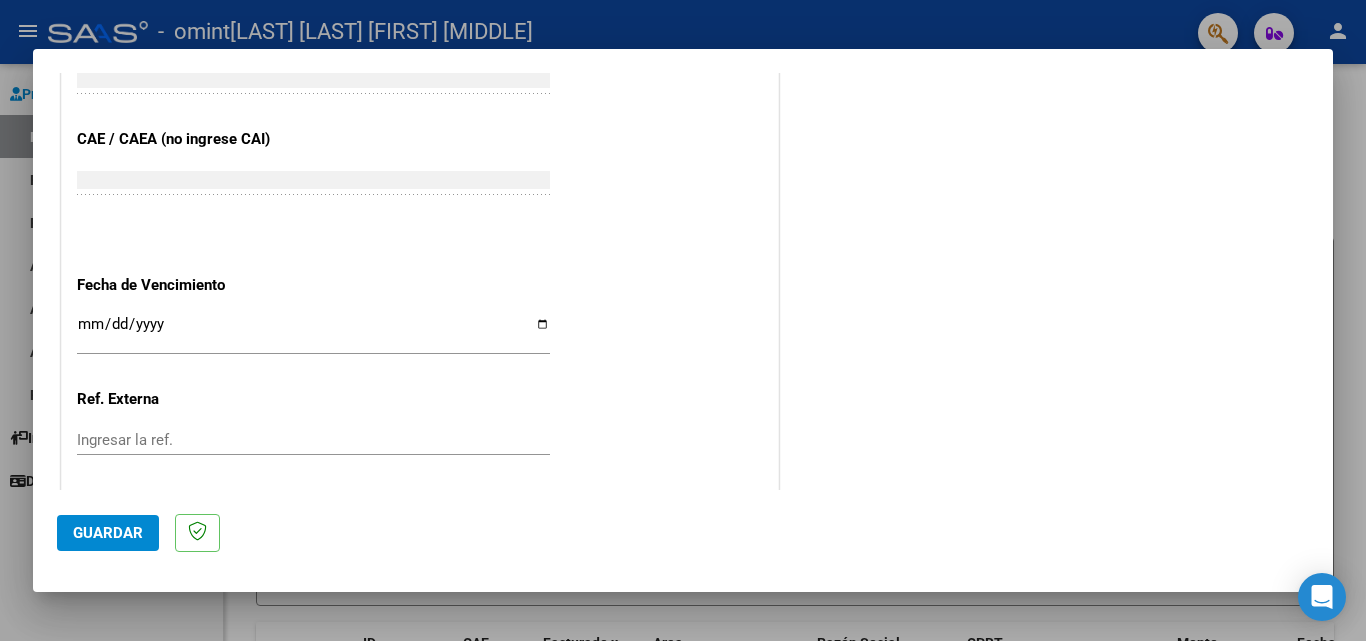 click on "Ingresar la fecha" at bounding box center (313, 332) 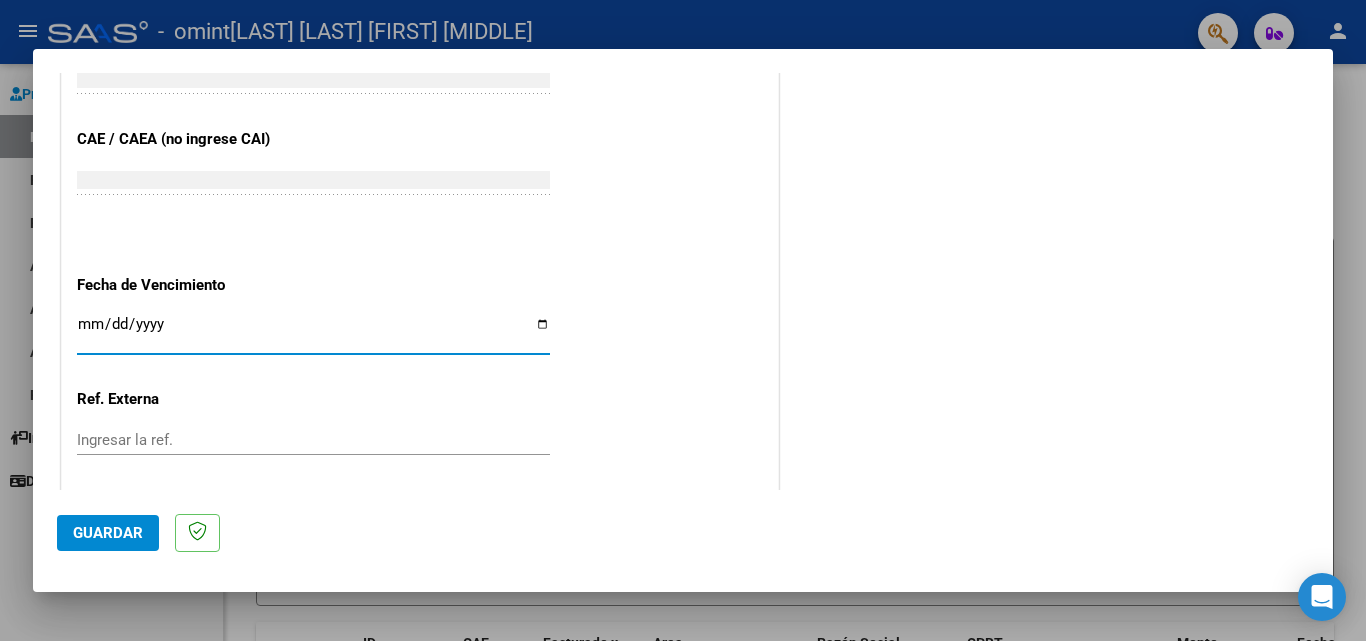 type on "[DATE]" 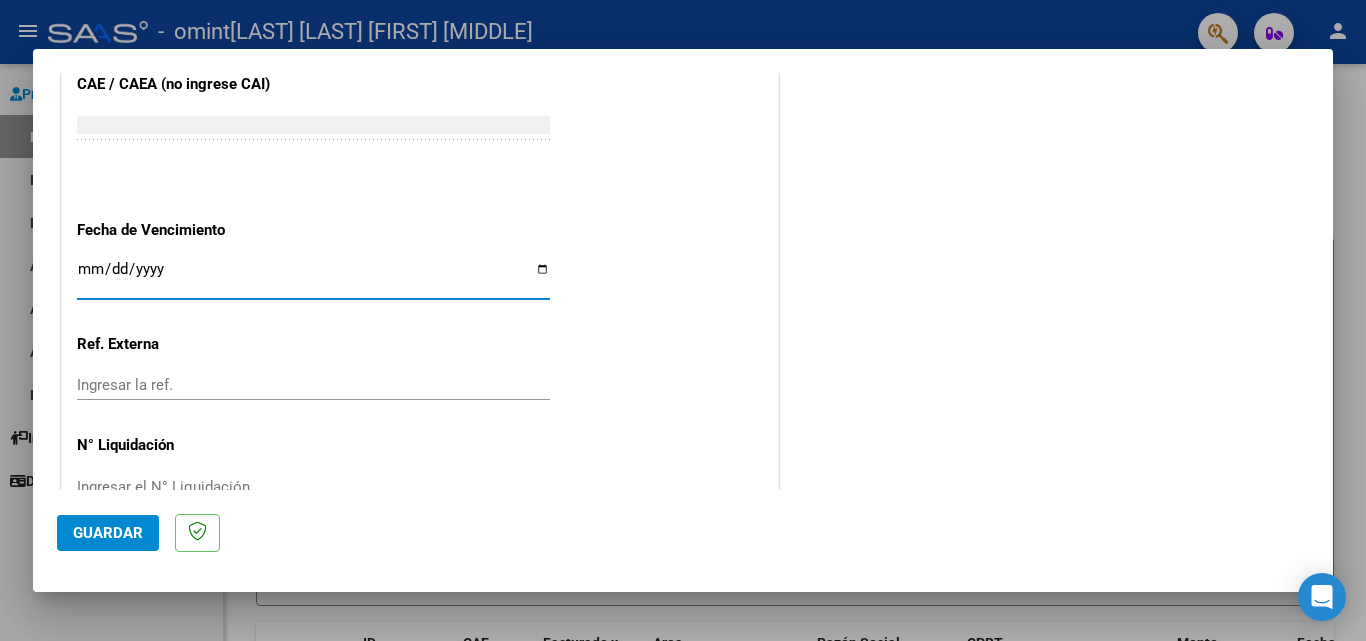 scroll, scrollTop: 1305, scrollLeft: 0, axis: vertical 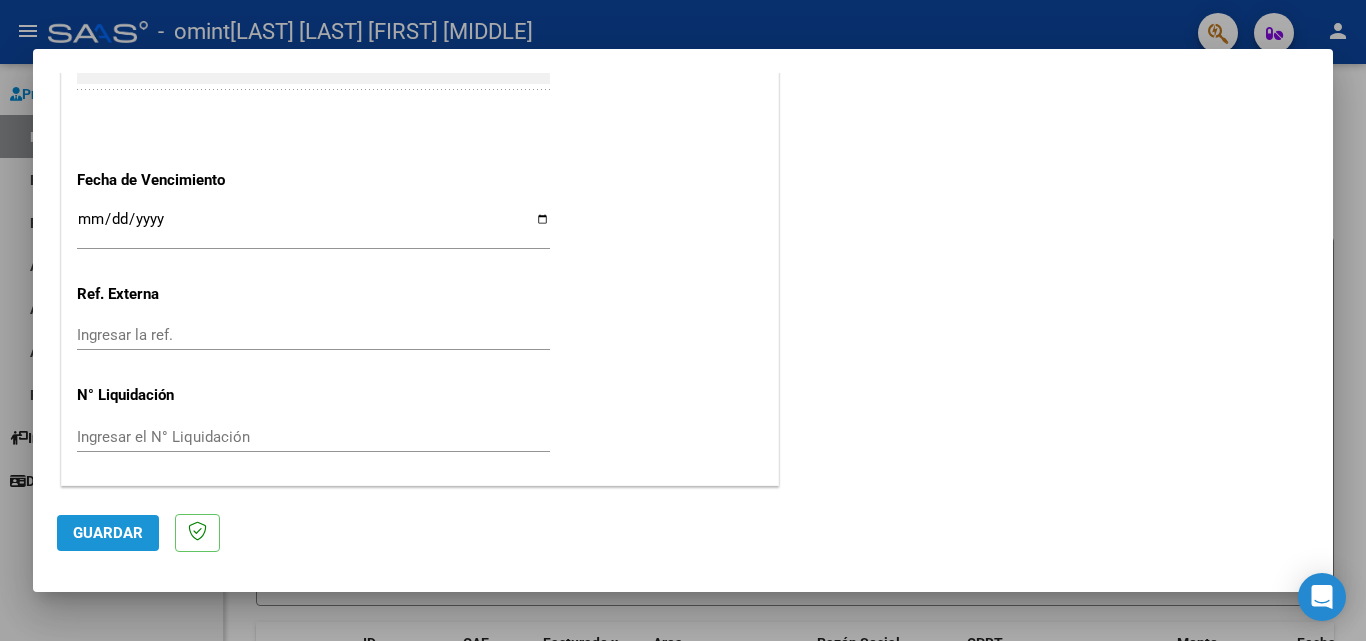 click on "Guardar" 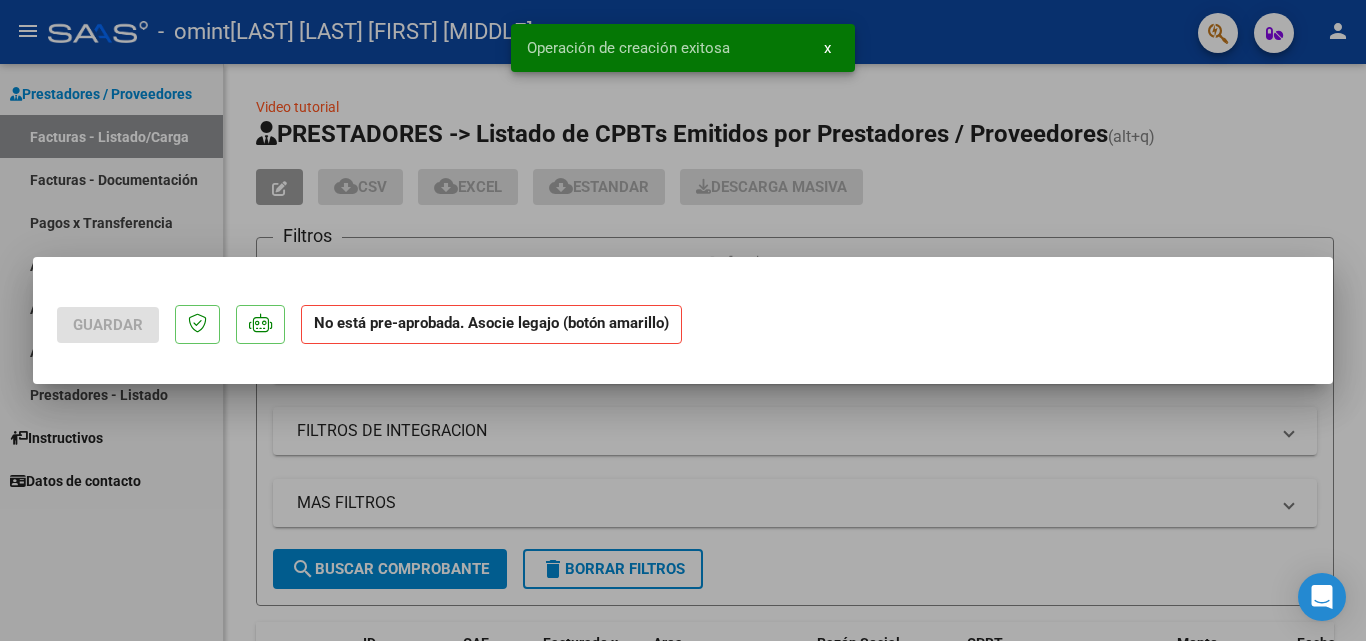 scroll, scrollTop: 0, scrollLeft: 0, axis: both 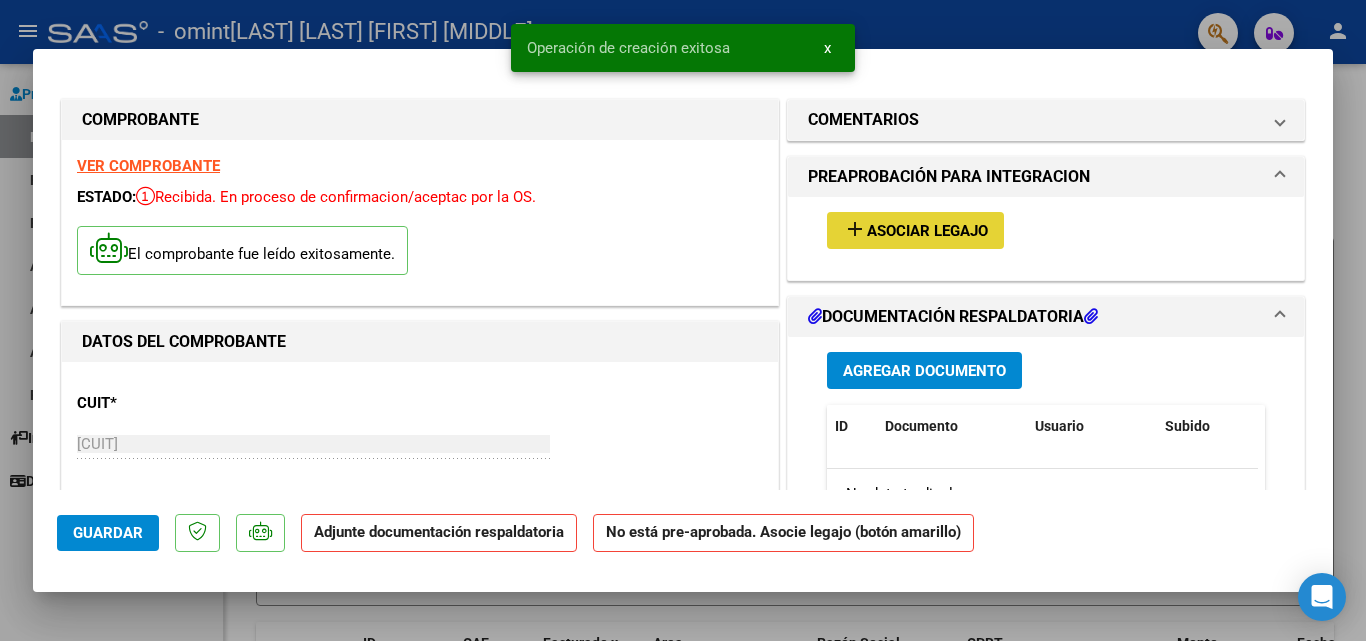 click on "Asociar Legajo" at bounding box center [927, 231] 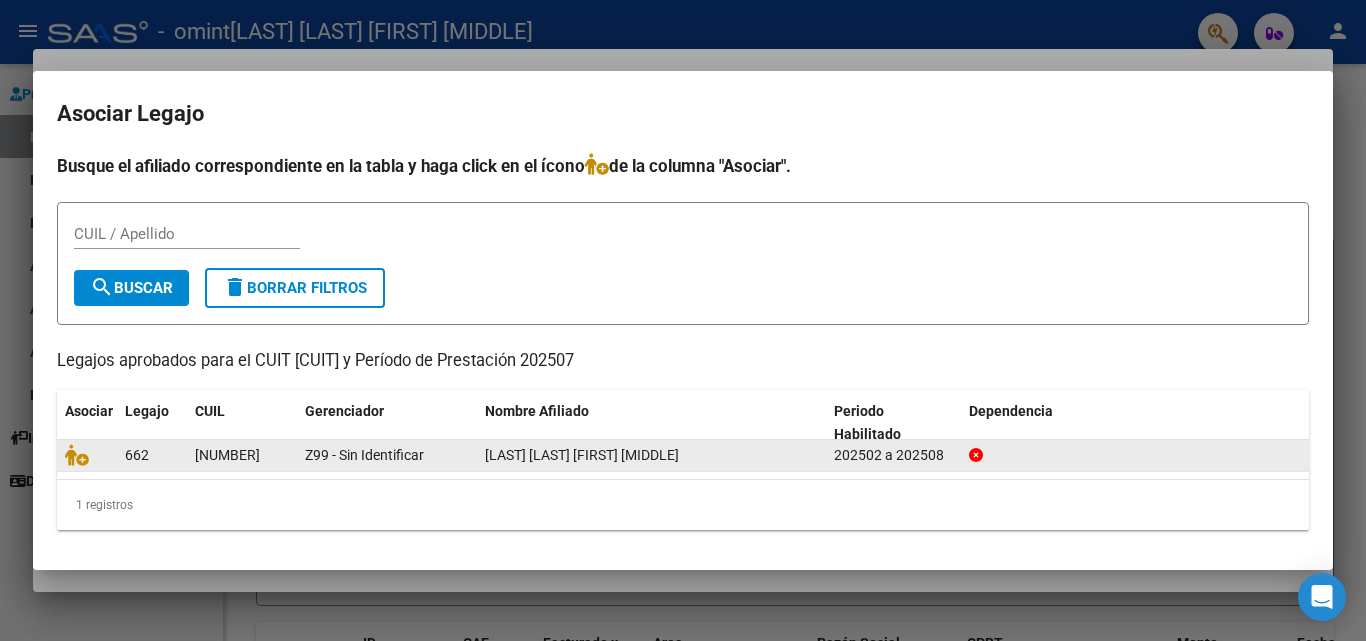 drag, startPoint x: 196, startPoint y: 453, endPoint x: 286, endPoint y: 453, distance: 90 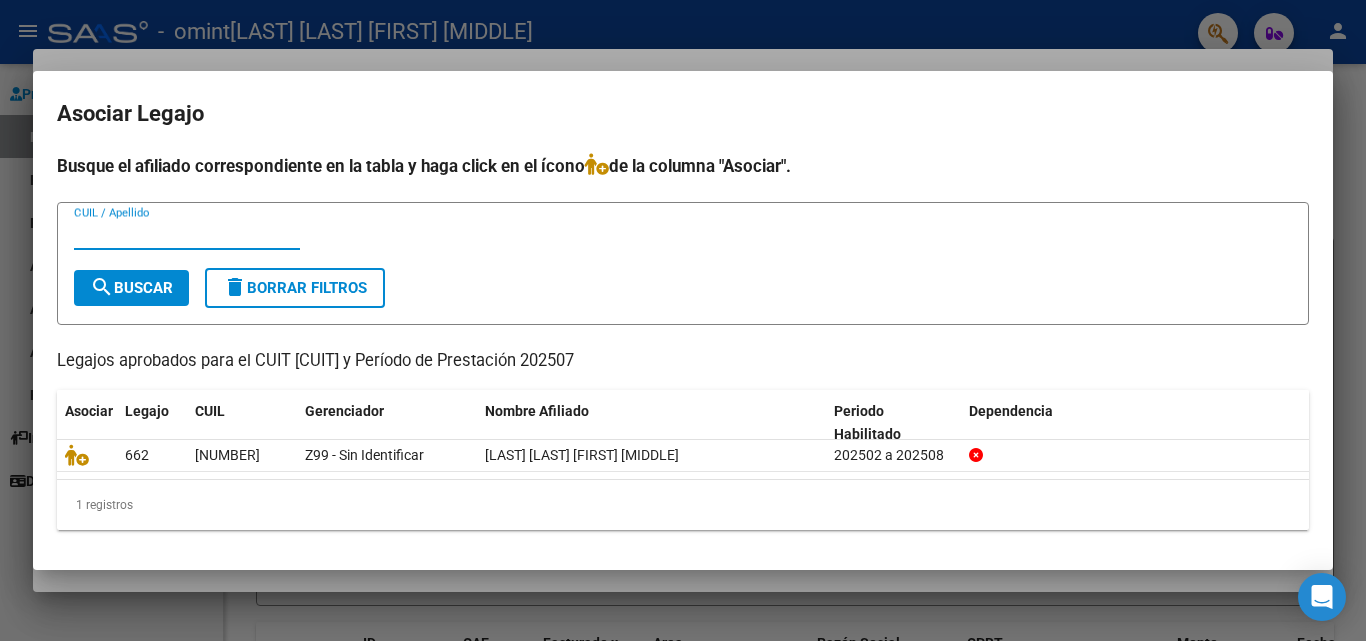 paste on "[NUMBER]" 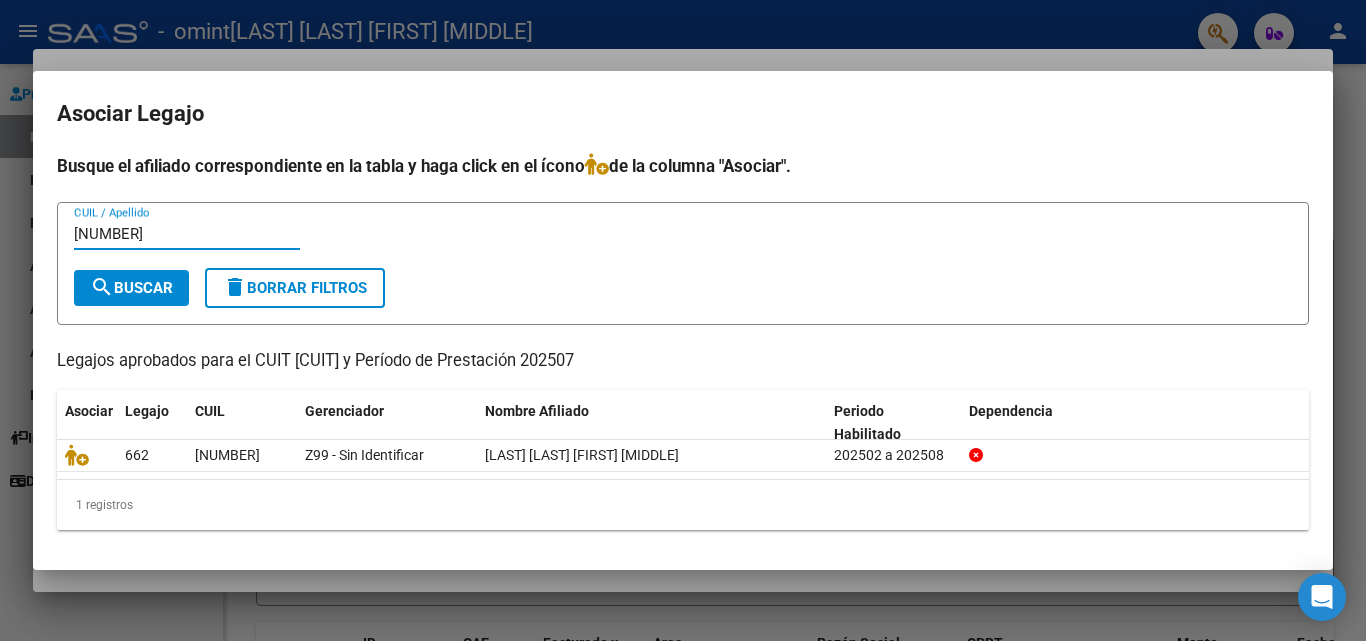 type on "[NUMBER]" 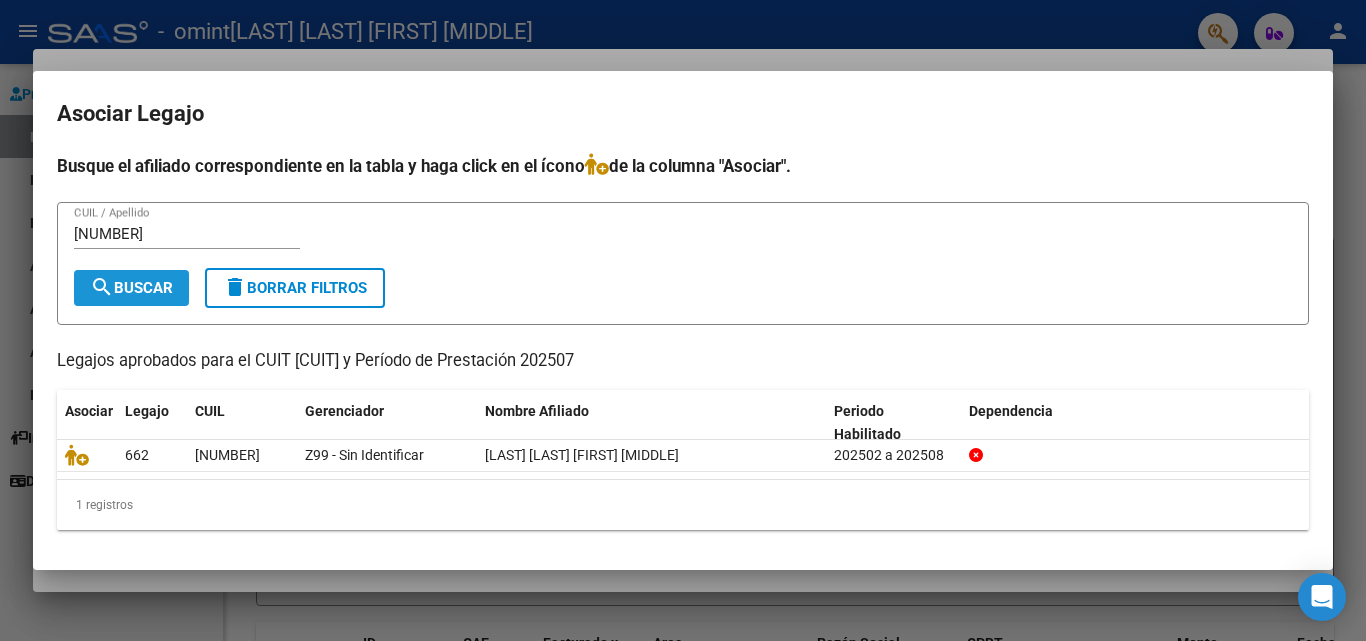 click on "search  Buscar" at bounding box center (131, 288) 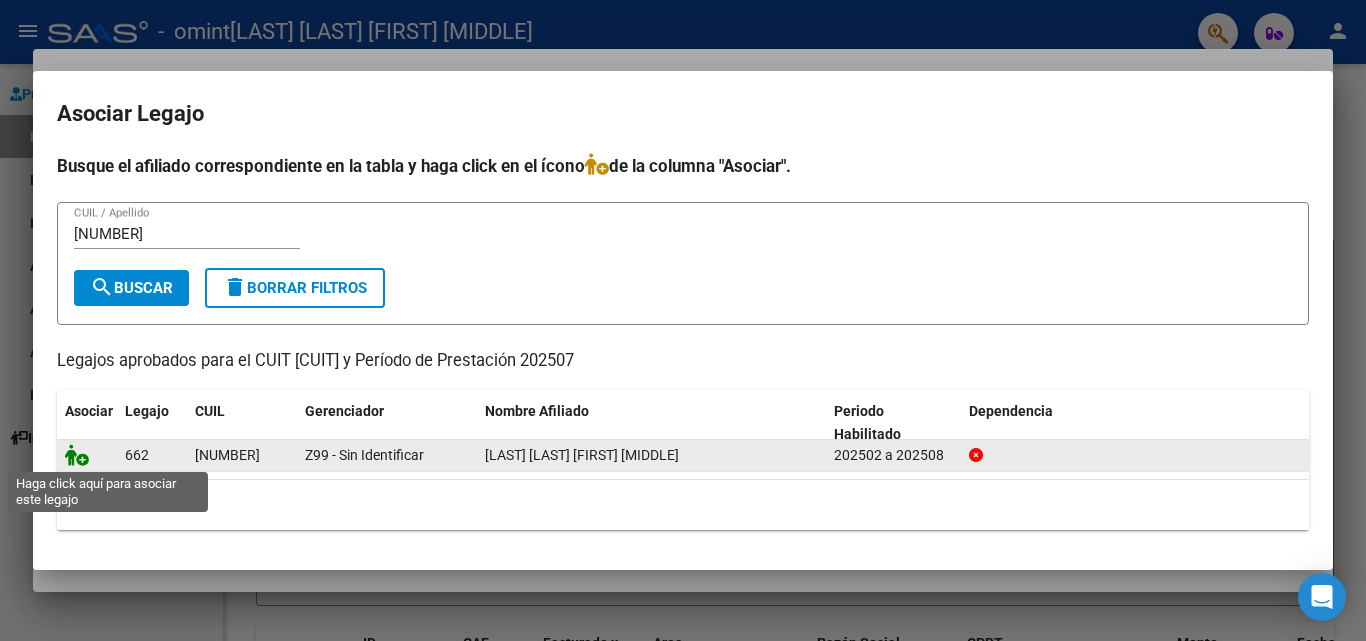 click 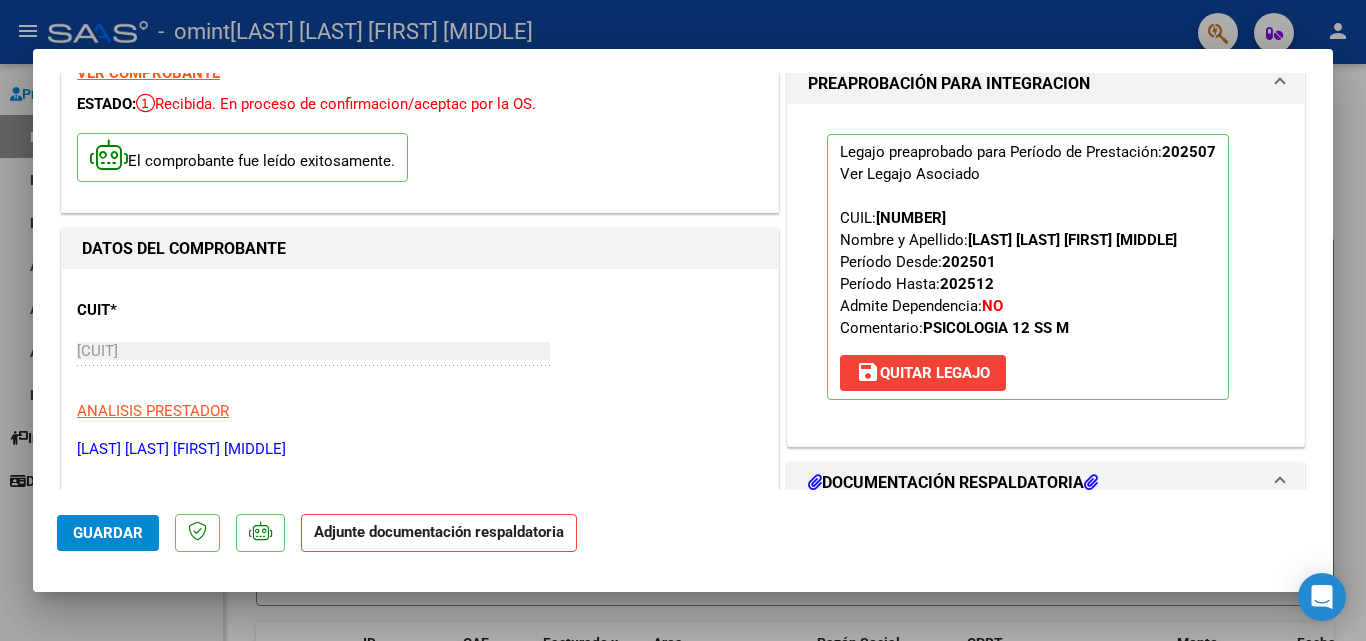 scroll, scrollTop: 200, scrollLeft: 0, axis: vertical 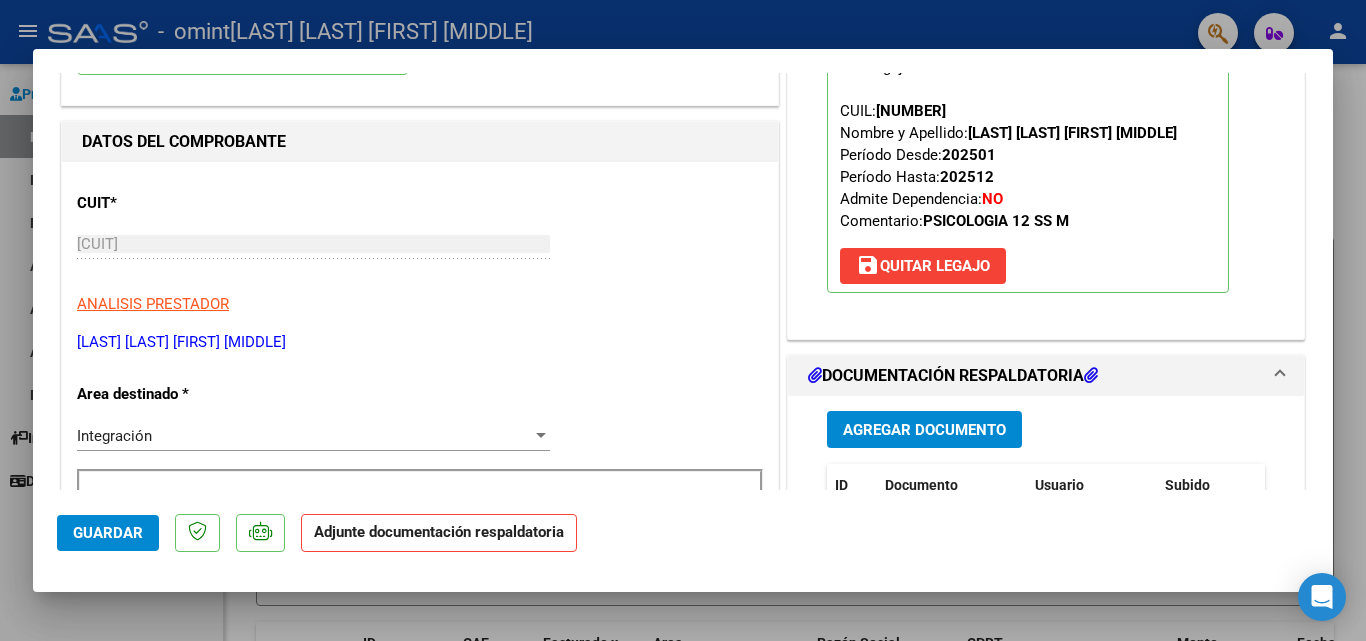 click on "Agregar Documento" at bounding box center [924, 430] 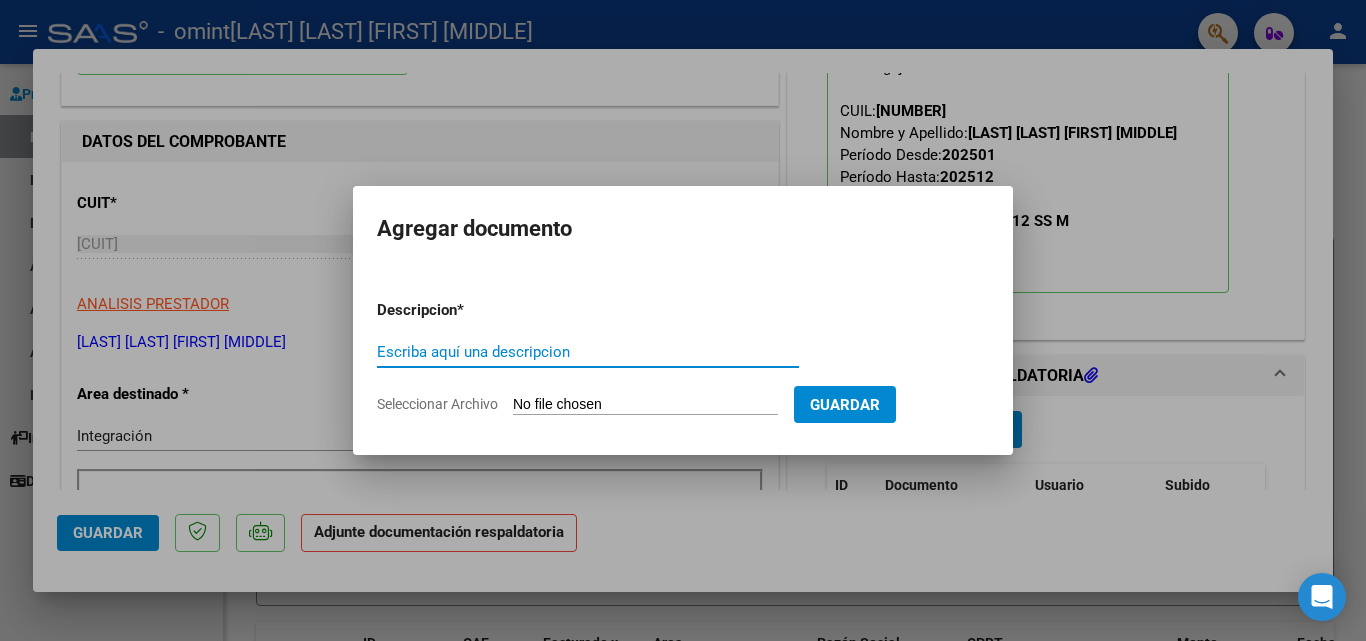 click on "Escriba aquí una descripcion" at bounding box center (588, 352) 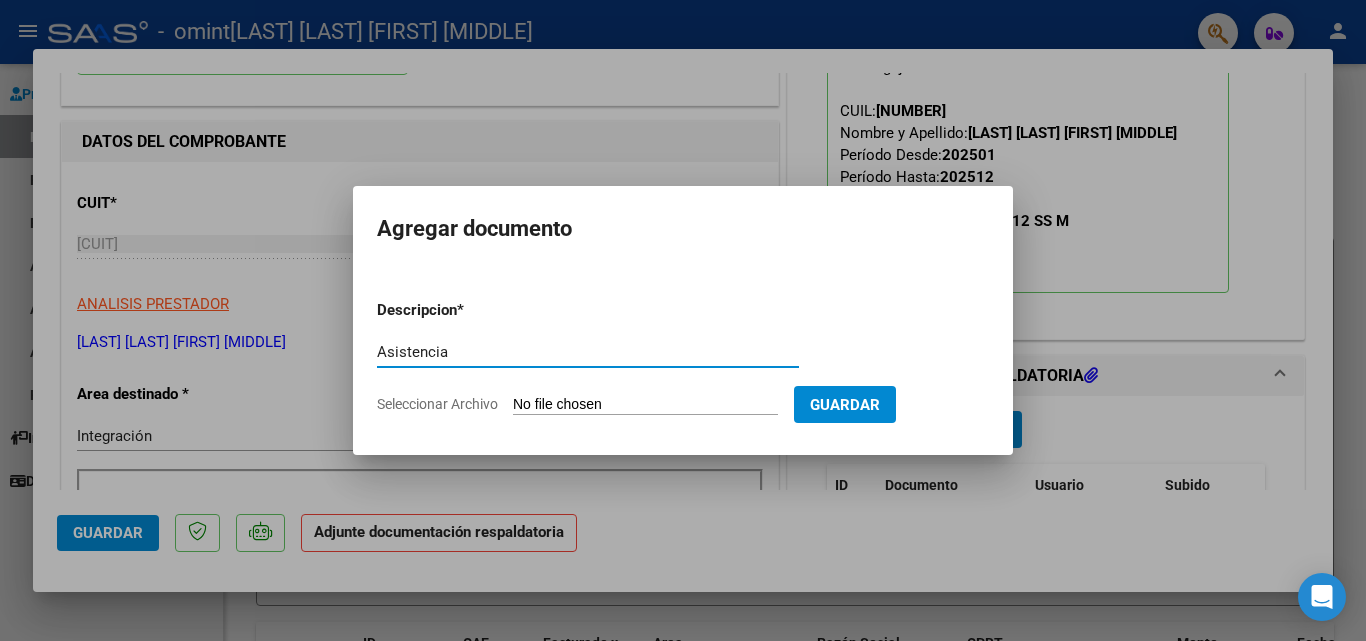 type on "Asistencia" 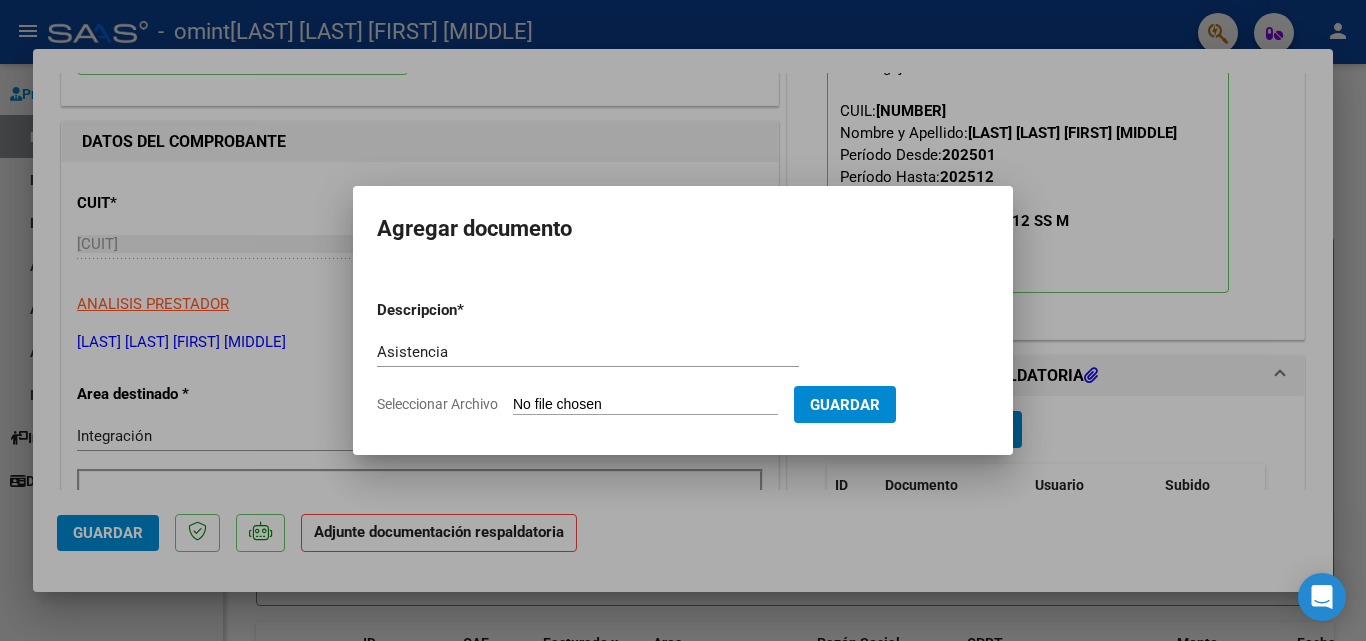 type on "C:\fakepath\Asistencia [LAST] [LAST] [FIRST] [MIDDLE] julio psicologia.pdf" 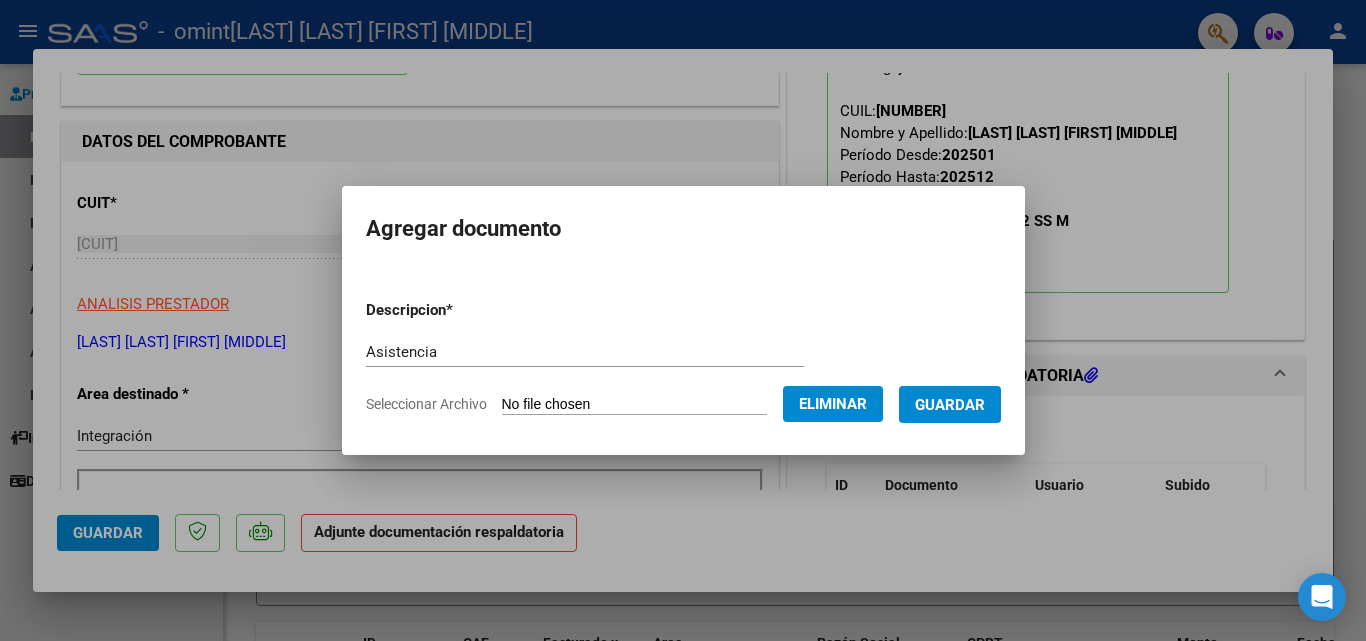 click on "Guardar" at bounding box center [950, 405] 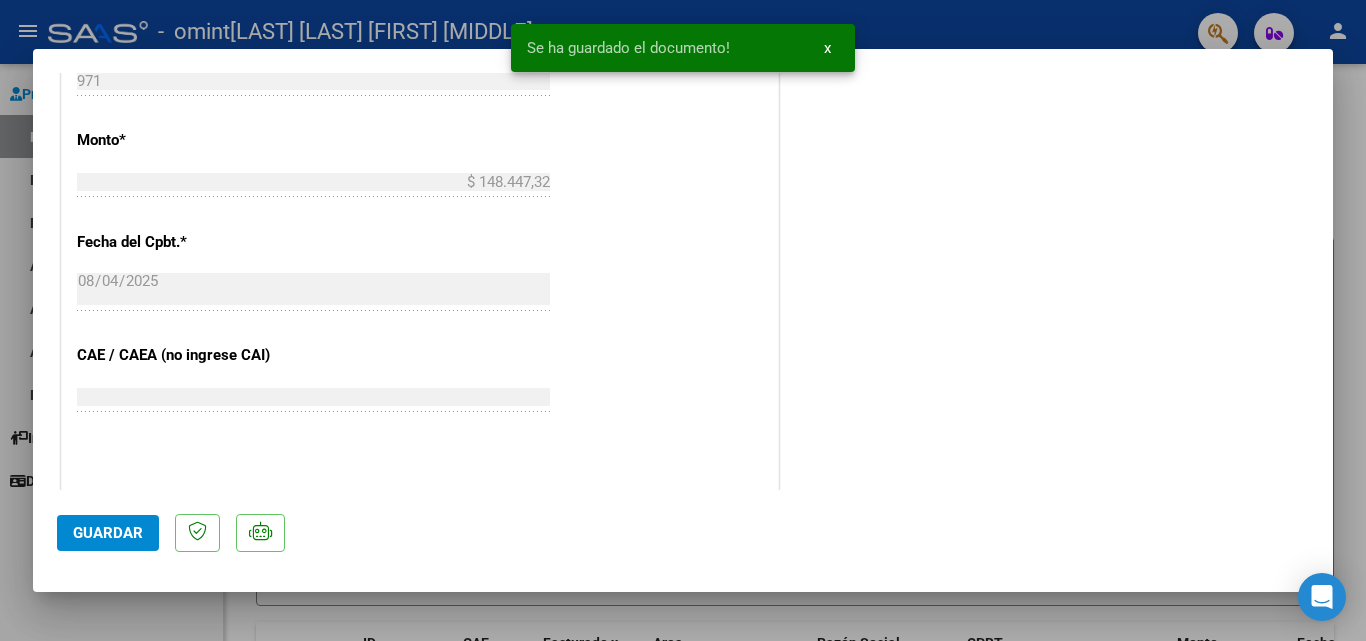 scroll, scrollTop: 1100, scrollLeft: 0, axis: vertical 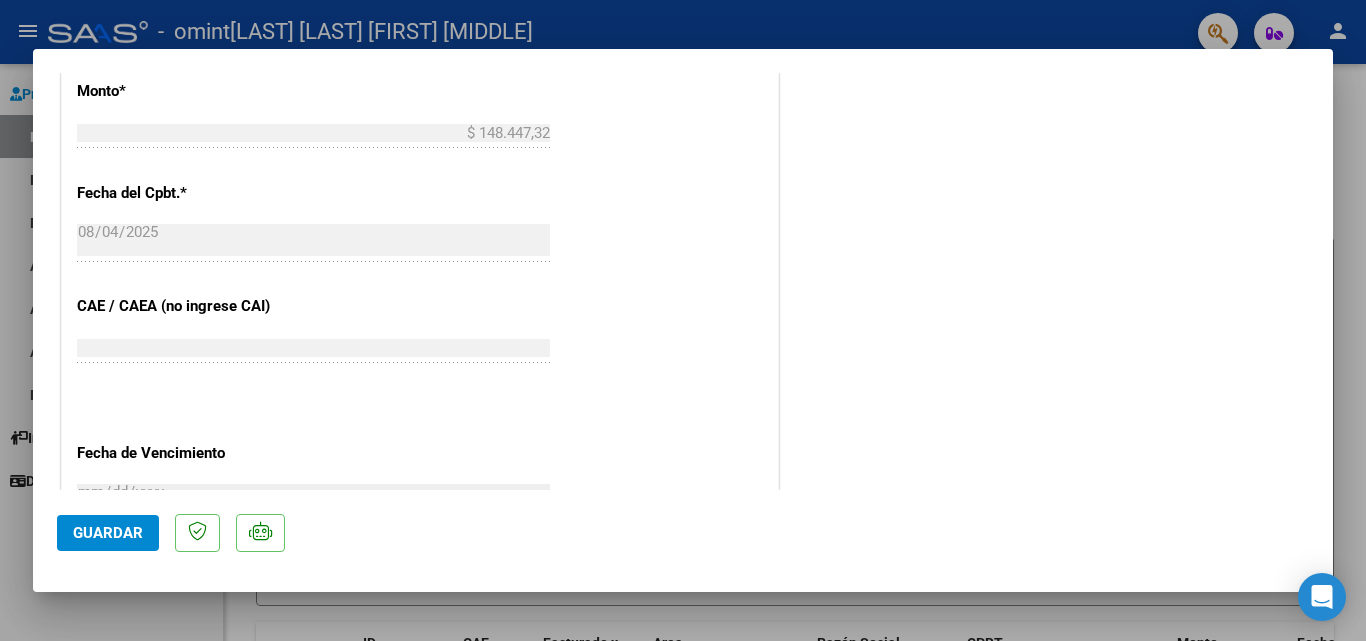 click on "Guardar" 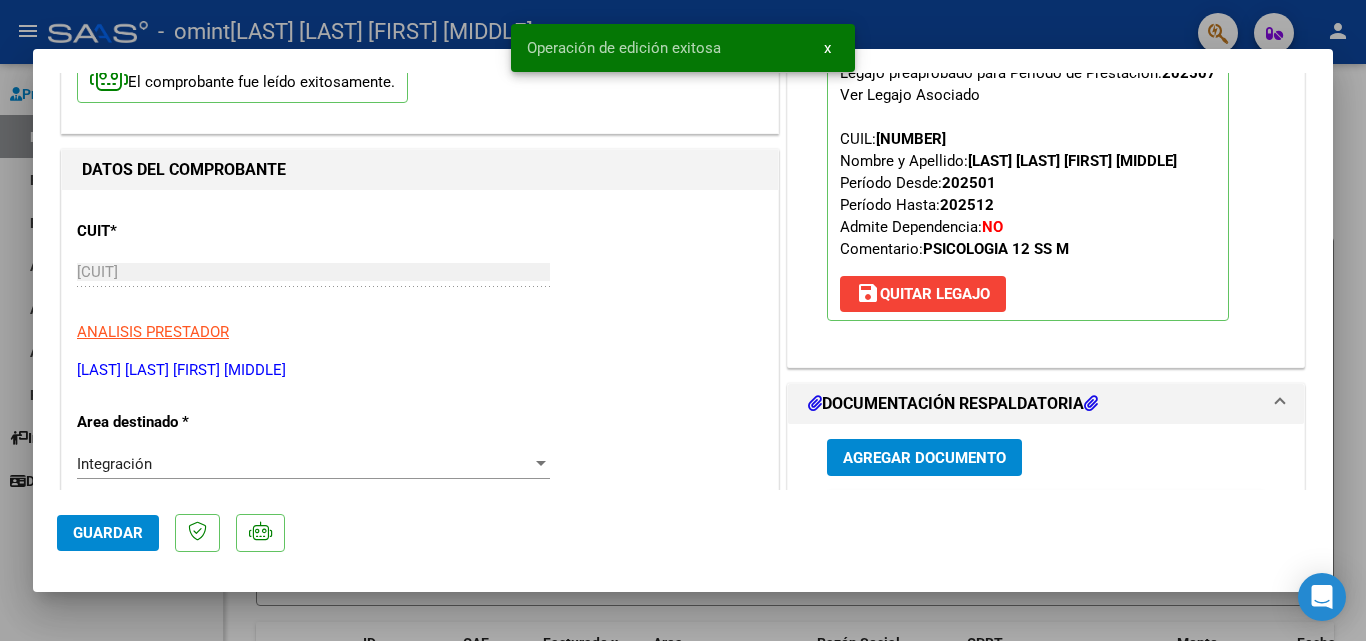 scroll, scrollTop: 0, scrollLeft: 0, axis: both 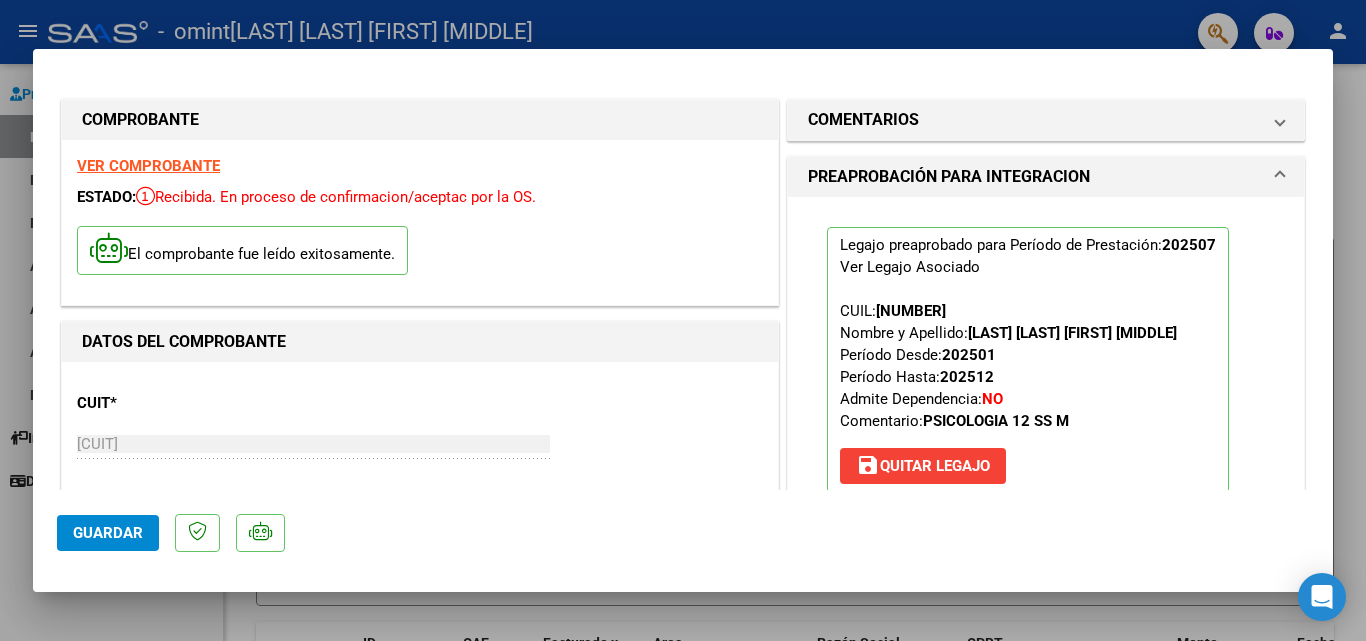 click on "VER COMPROBANTE       ESTADO:   Recibida. En proceso de confirmacion/aceptac por la OS.     El comprobante fue leído exitosamente." at bounding box center (420, 222) 